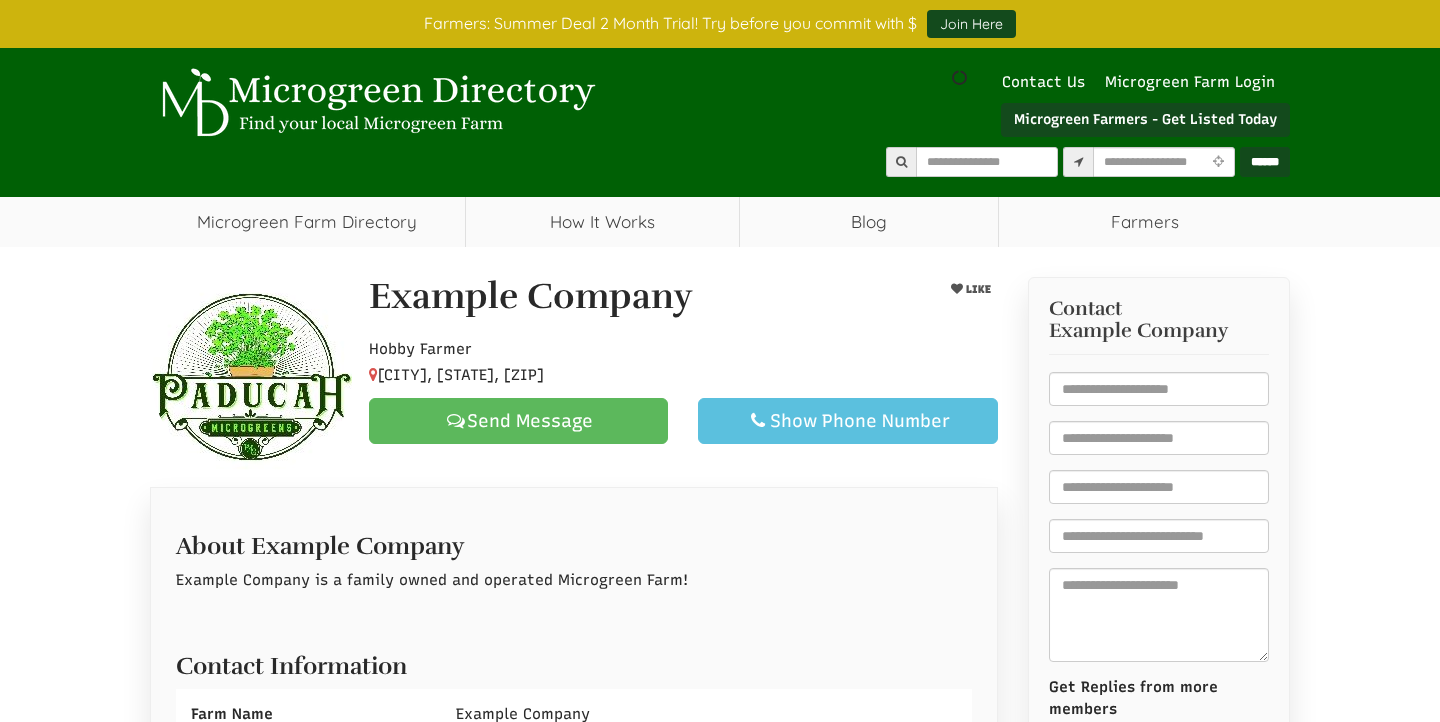 scroll, scrollTop: 353, scrollLeft: 0, axis: vertical 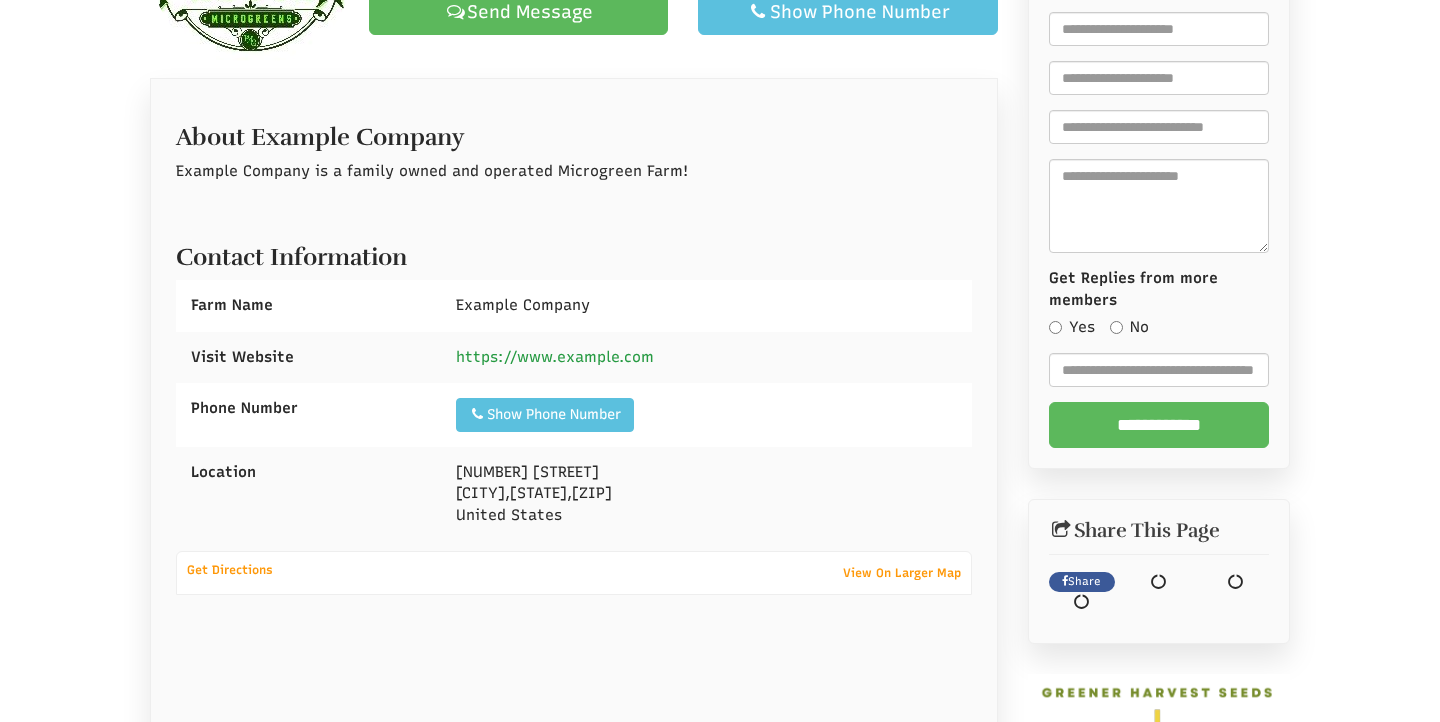 click on "https://www.example.com" at bounding box center [555, 357] 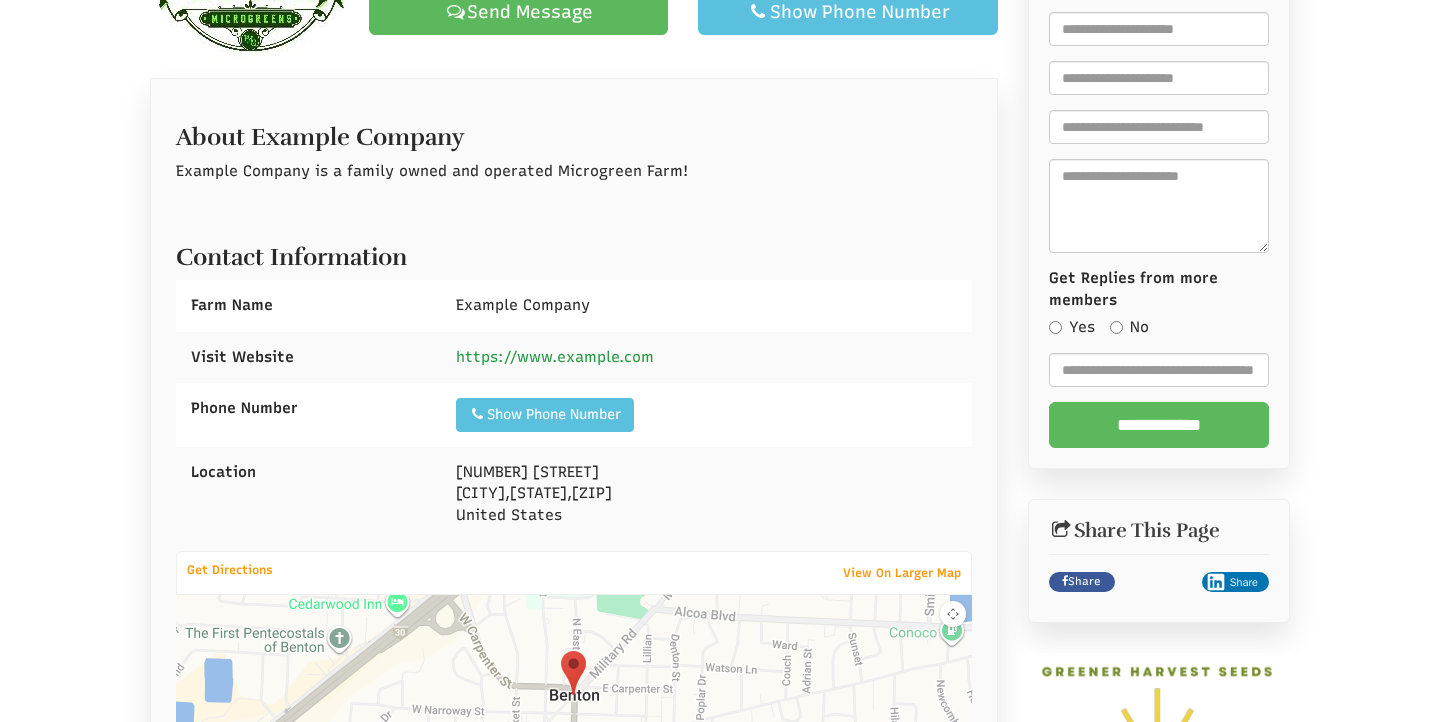 scroll, scrollTop: 904, scrollLeft: 0, axis: vertical 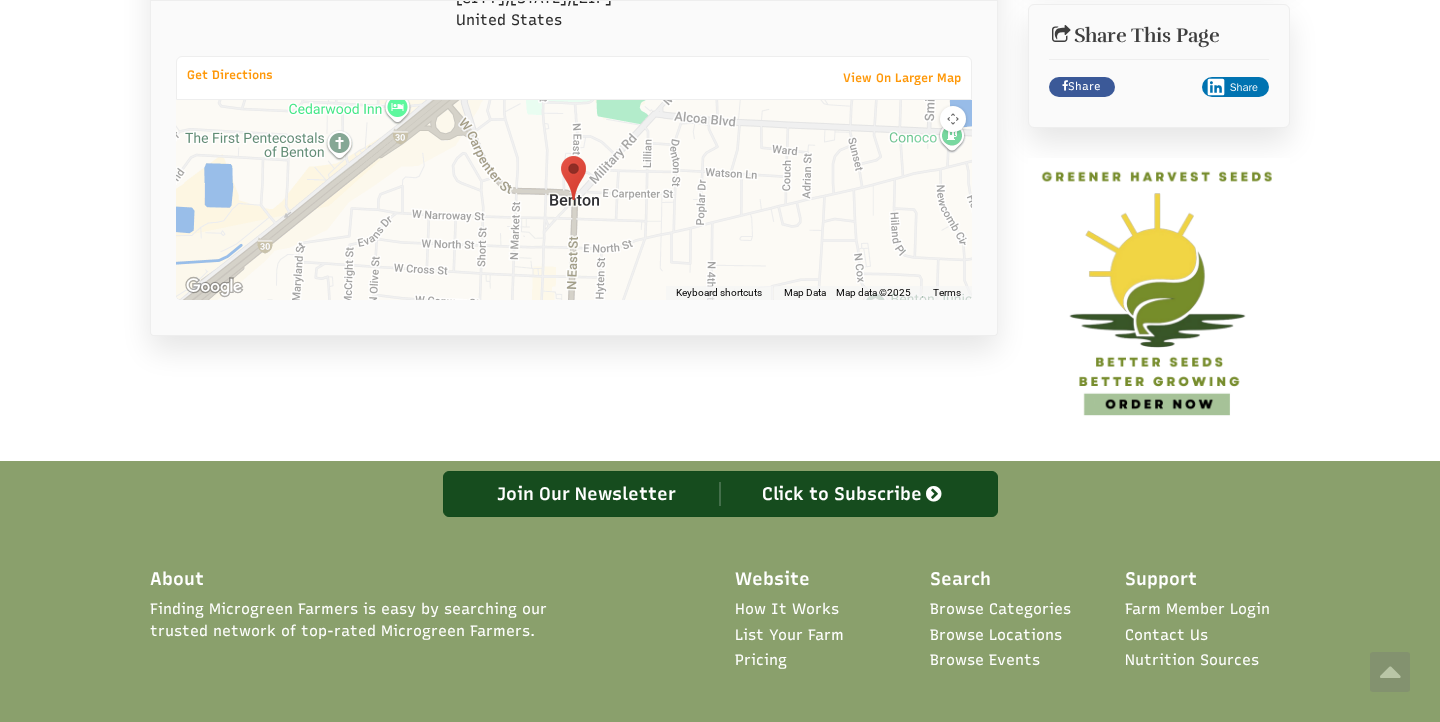 select 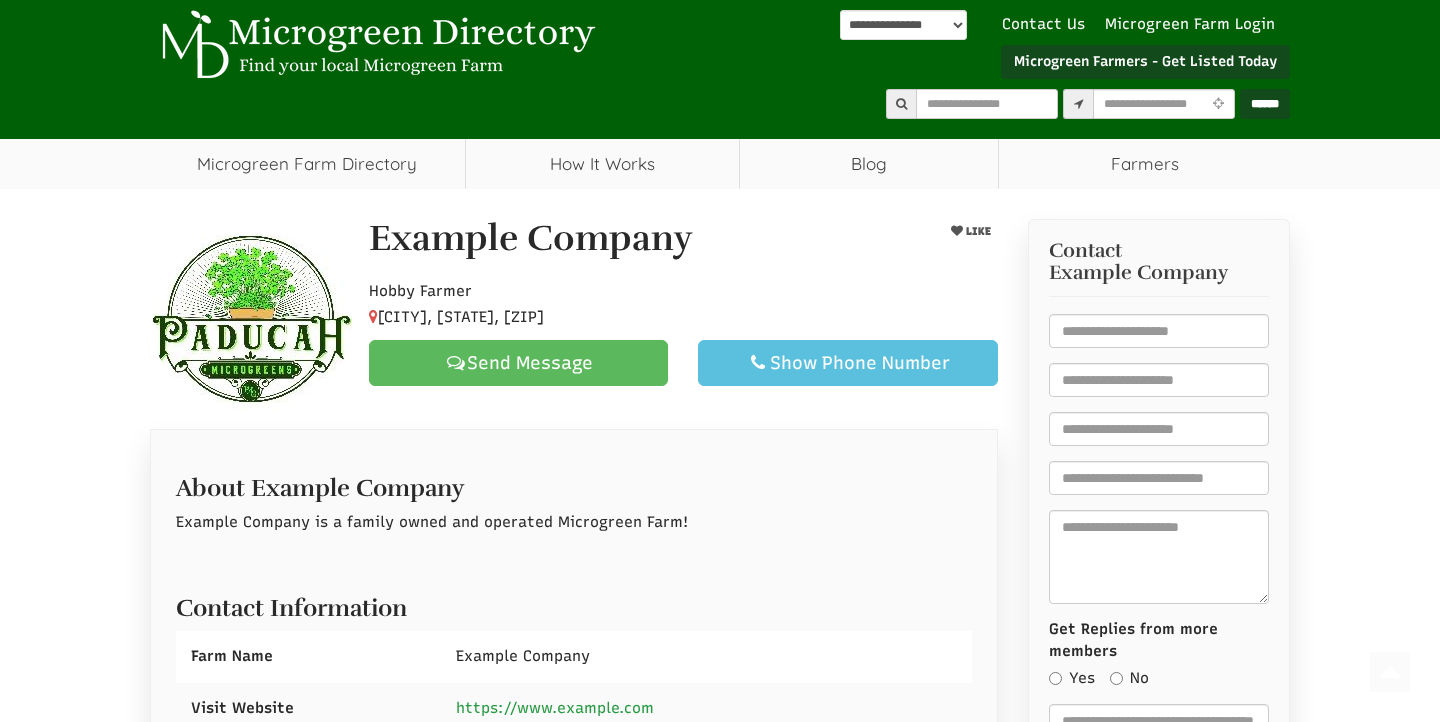 scroll, scrollTop: 0, scrollLeft: 0, axis: both 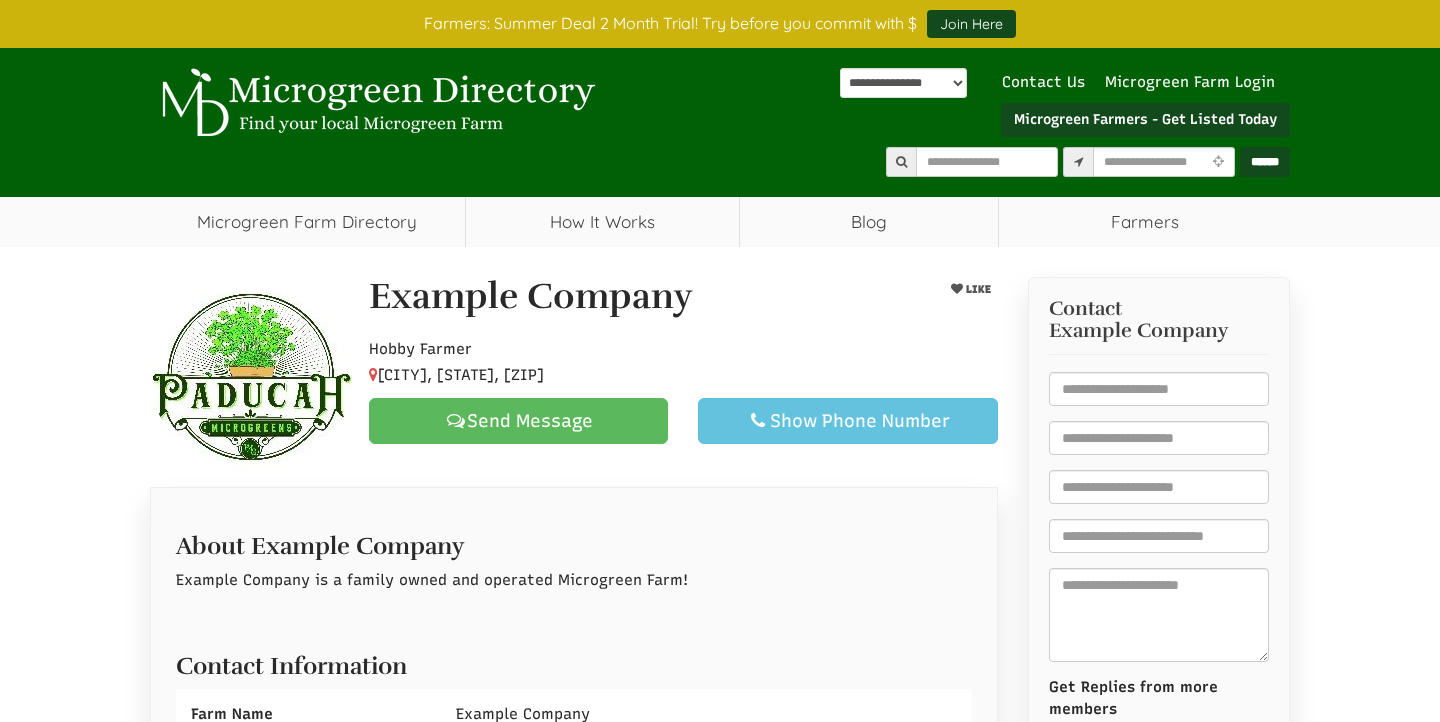 click on "Show Phone Number" at bounding box center (847, 421) 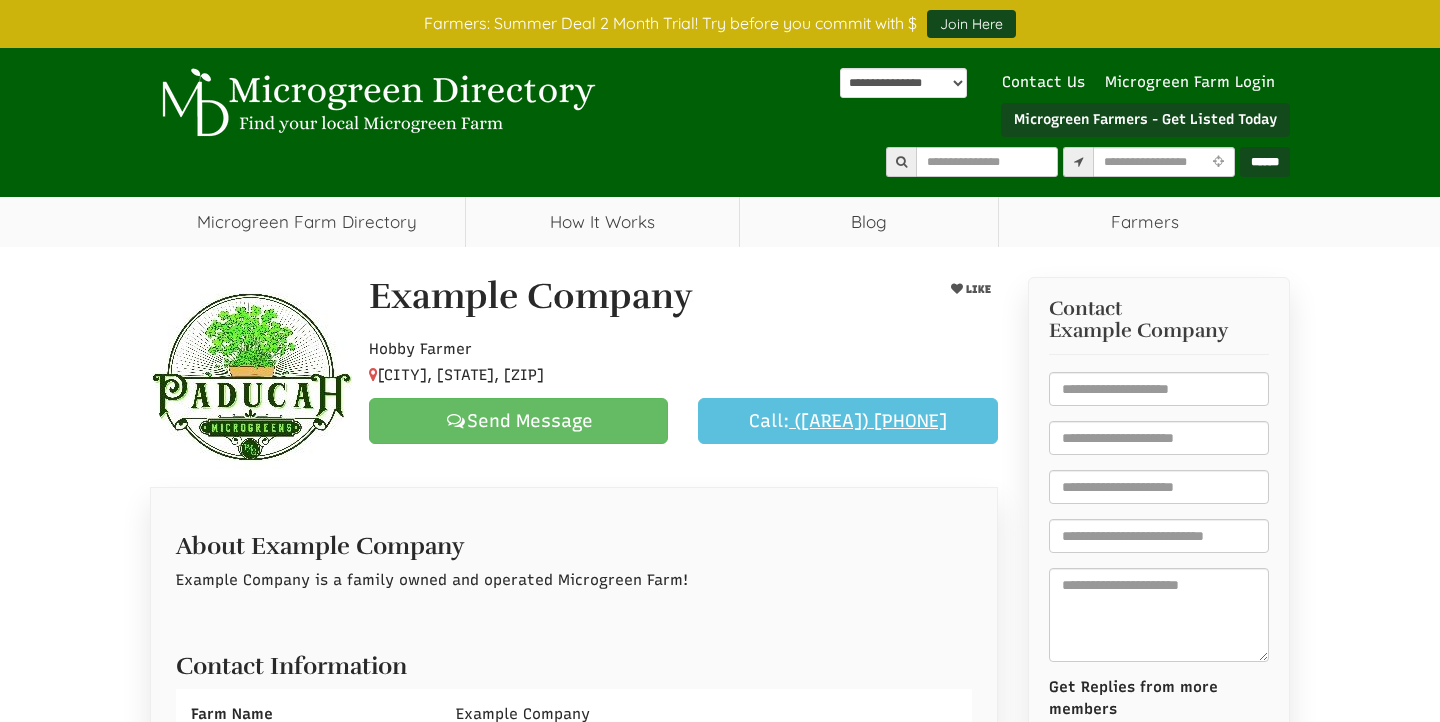 click on "Send Message" at bounding box center (518, 421) 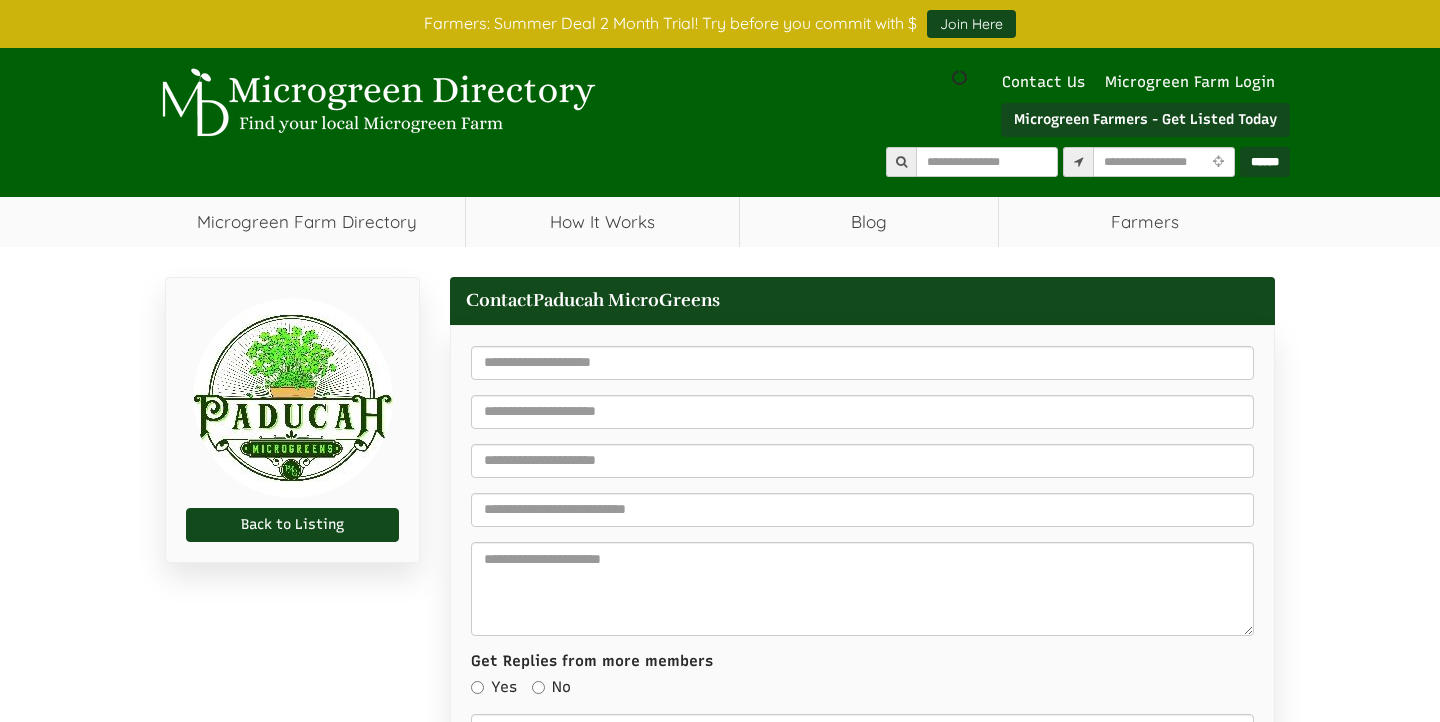 scroll, scrollTop: 0, scrollLeft: 0, axis: both 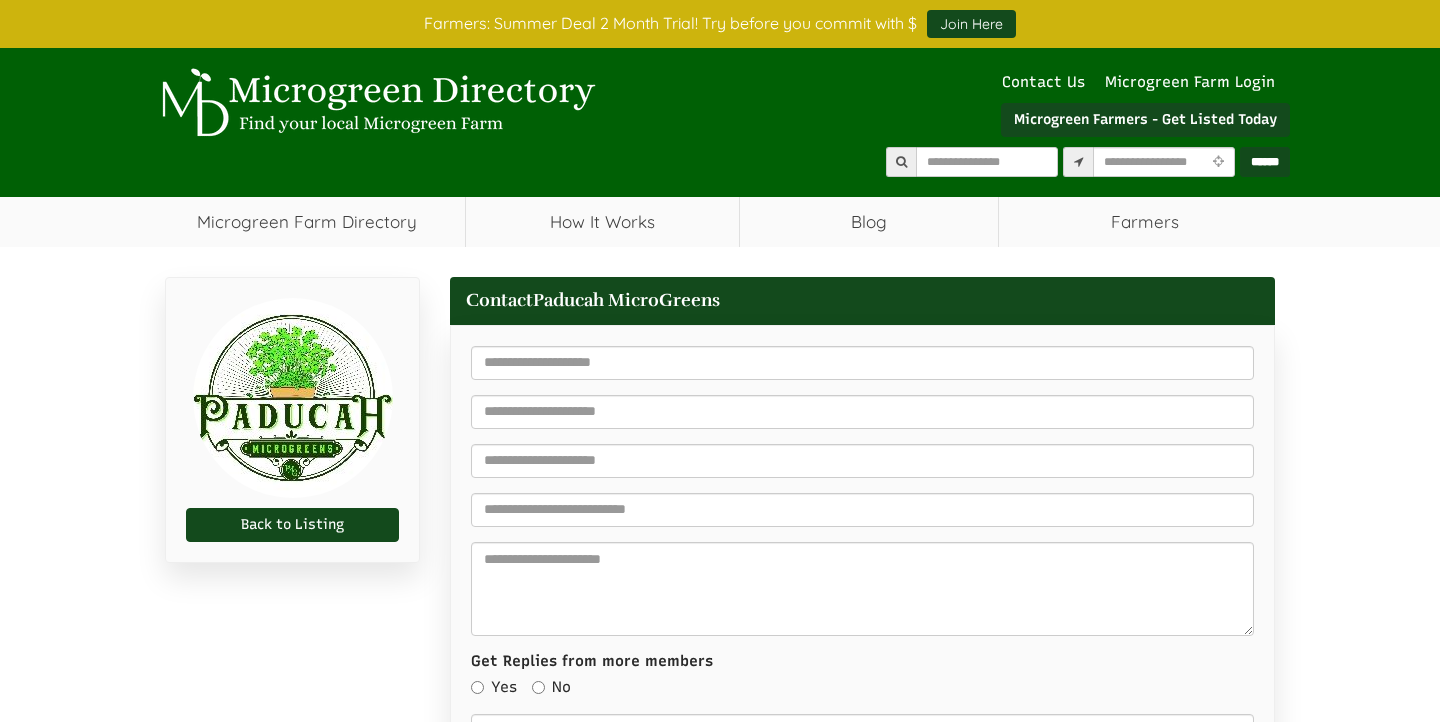 select 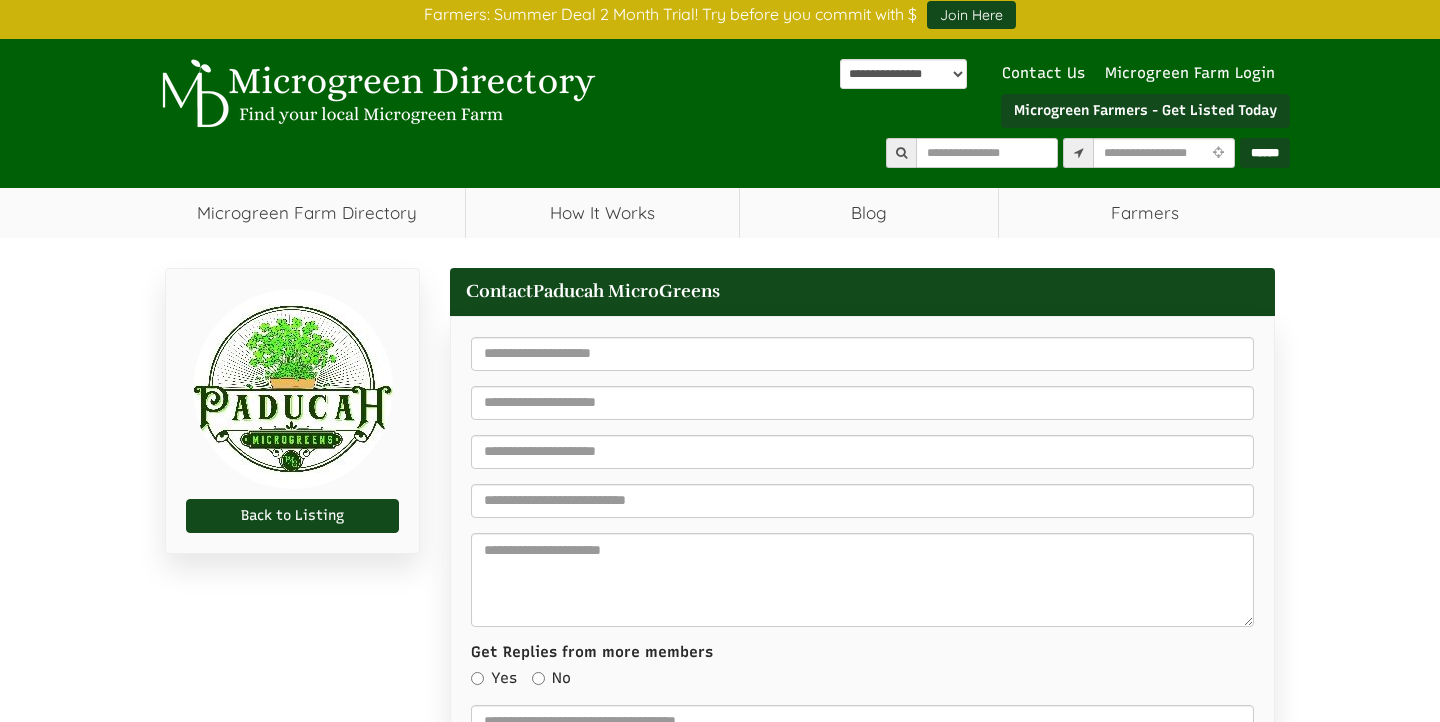 scroll, scrollTop: 0, scrollLeft: 0, axis: both 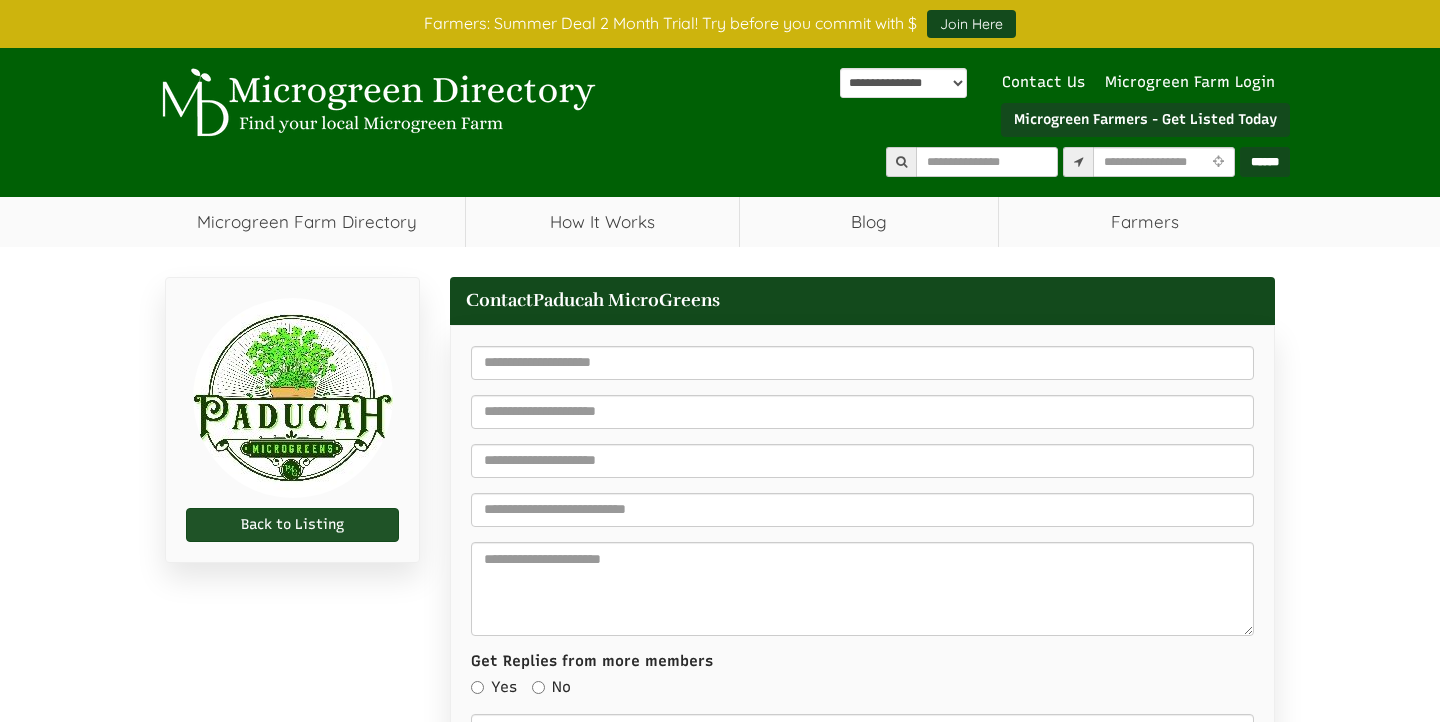 click on "Back to Listing" at bounding box center (292, 525) 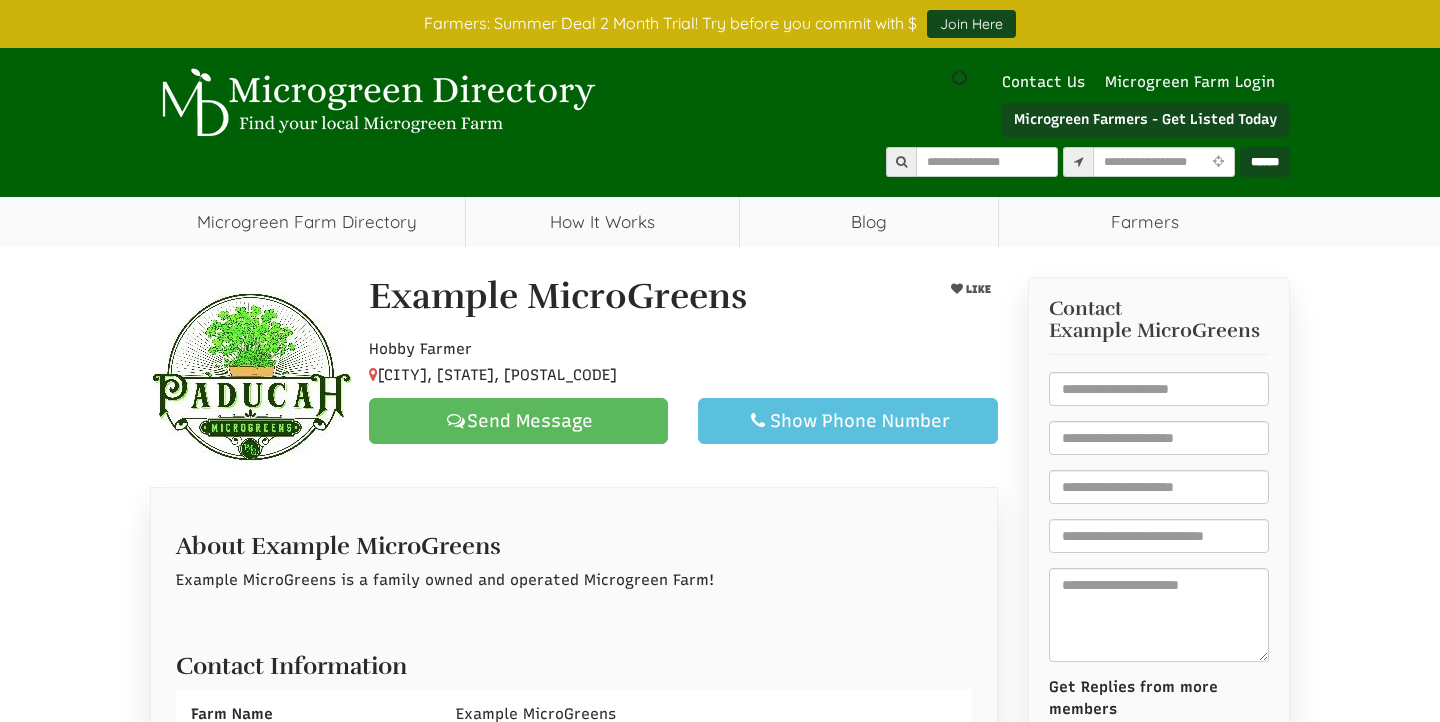 scroll, scrollTop: 0, scrollLeft: 0, axis: both 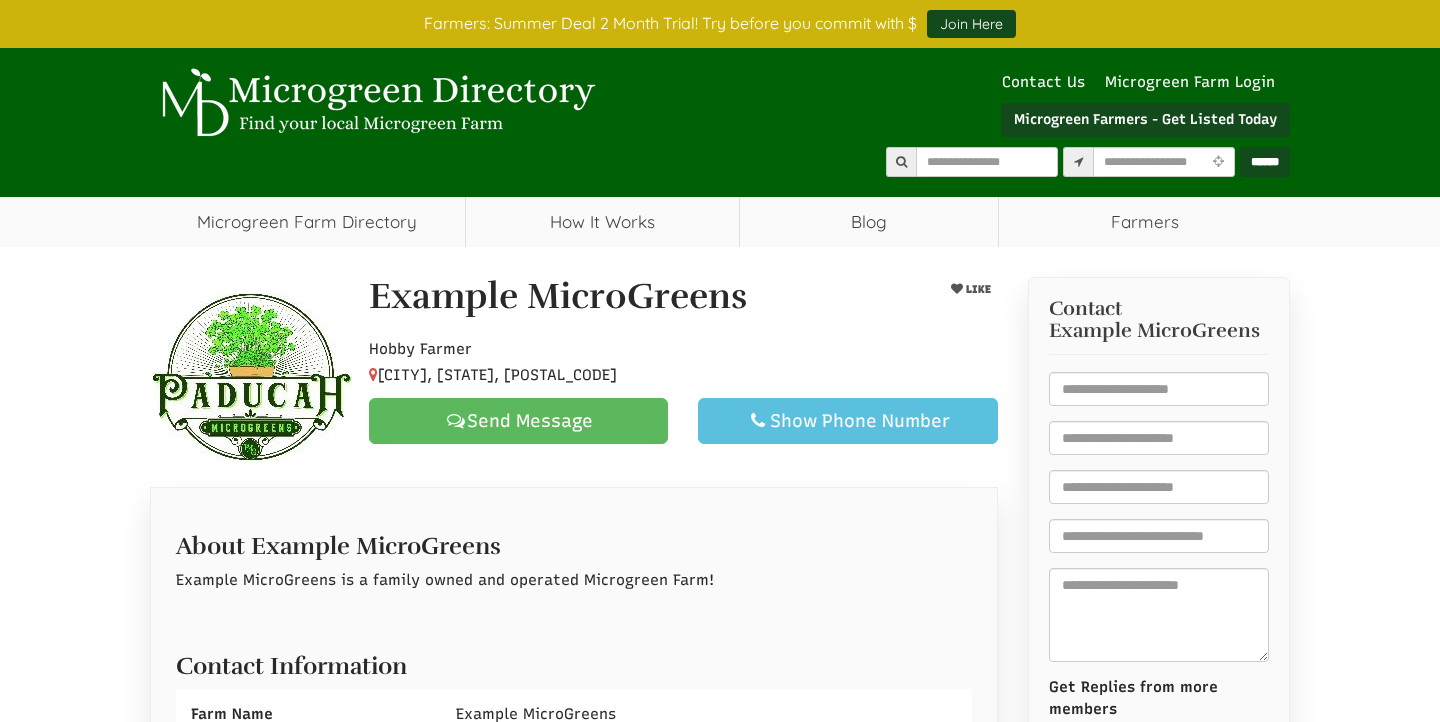 select 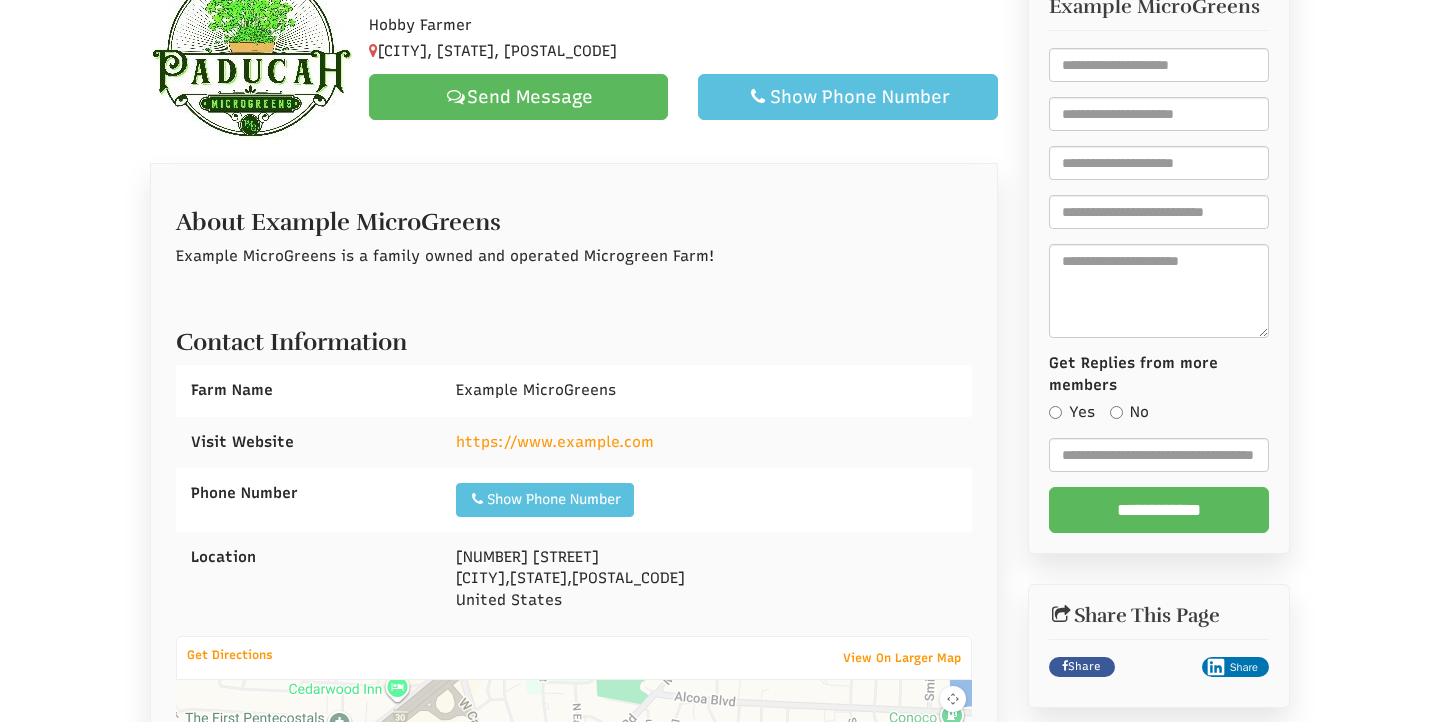 scroll, scrollTop: 353, scrollLeft: 0, axis: vertical 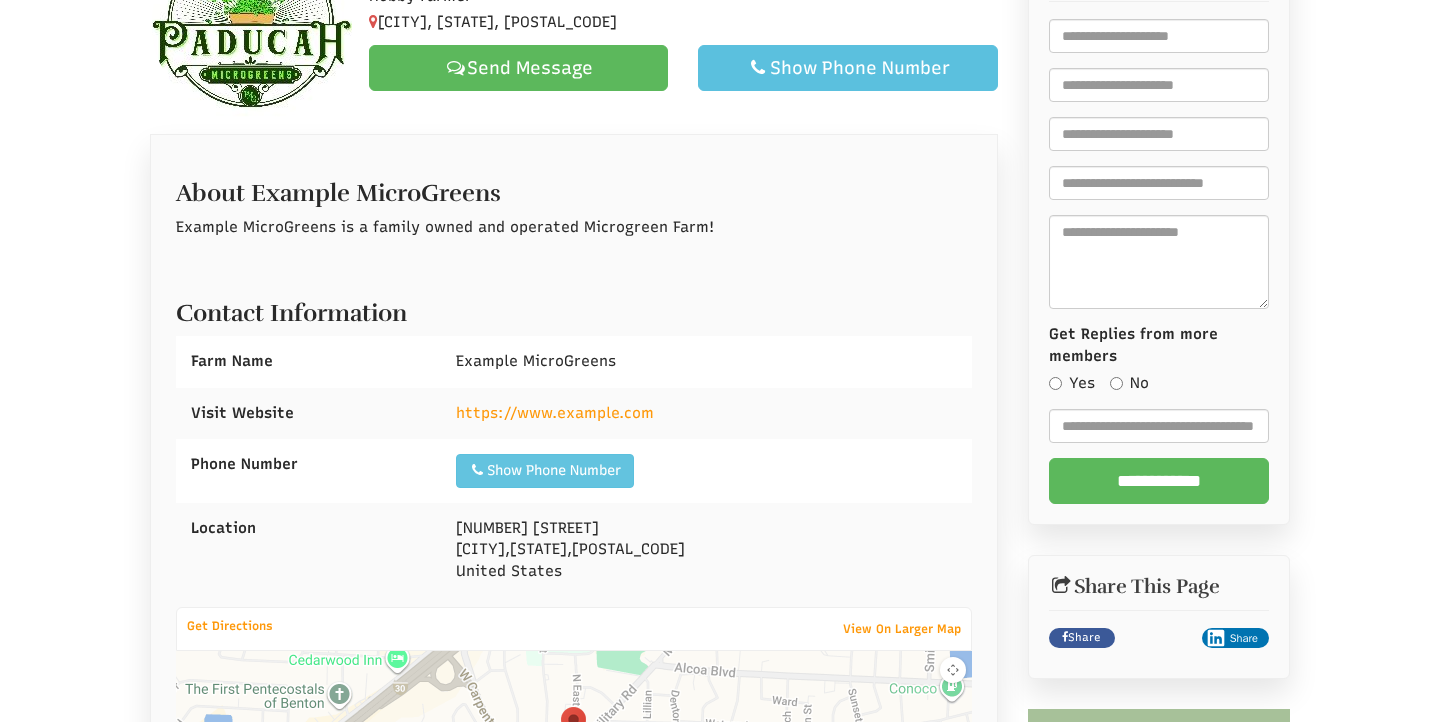 click on "Show Phone Number
Call:    (270) 399-6901" at bounding box center (545, 471) 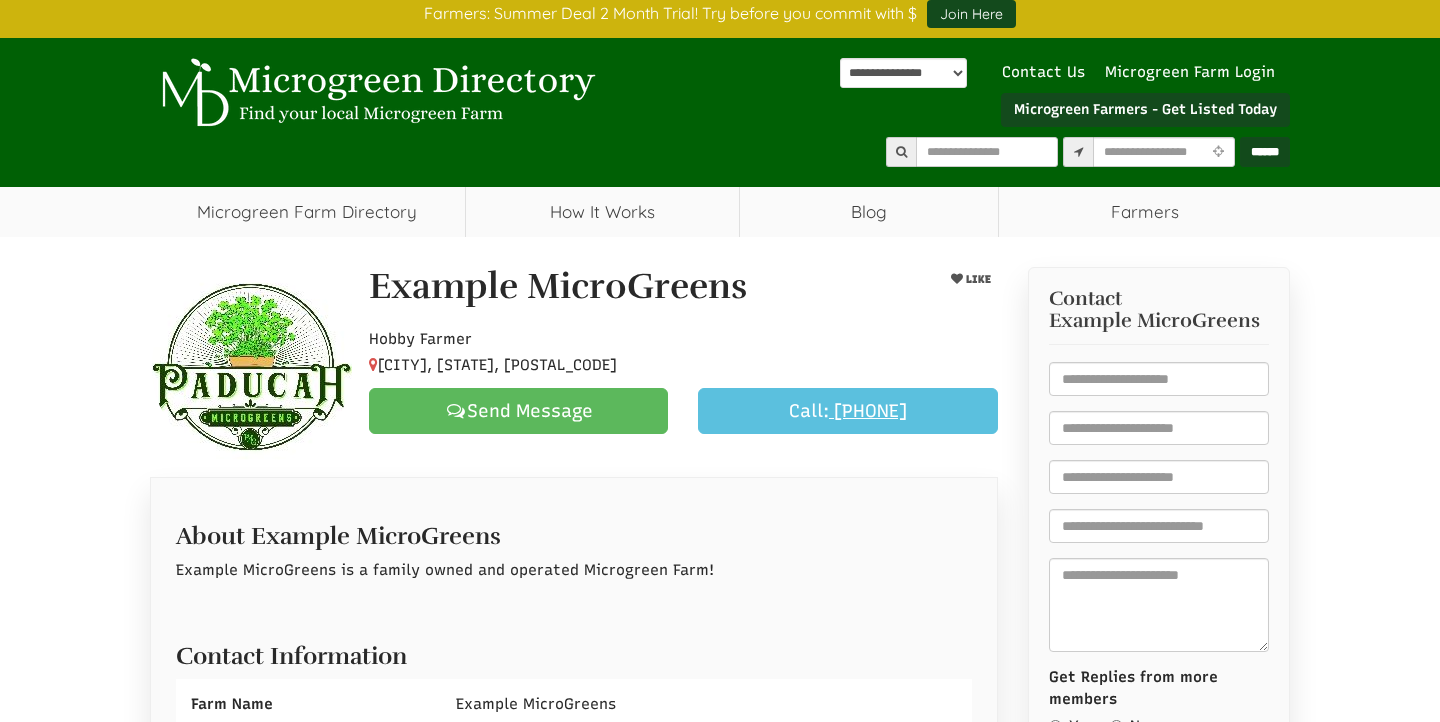scroll, scrollTop: 0, scrollLeft: 0, axis: both 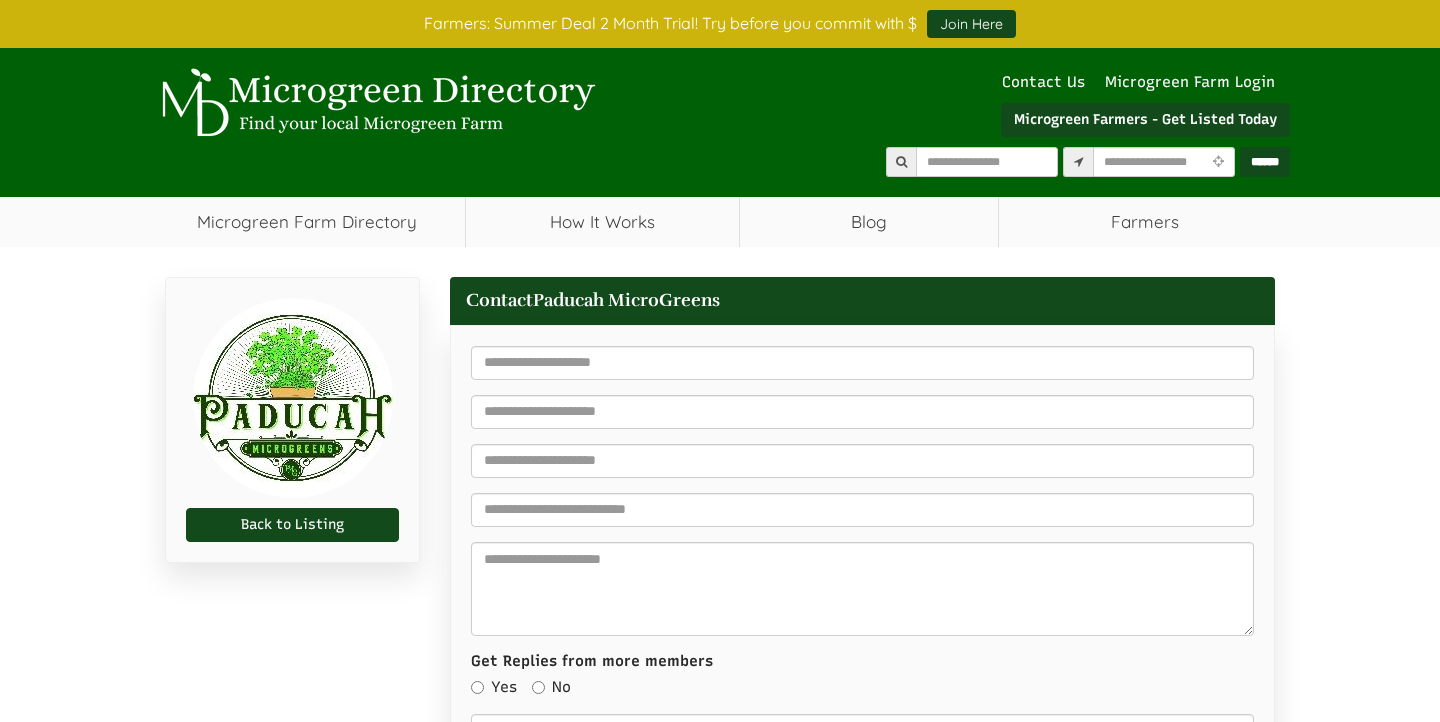 select 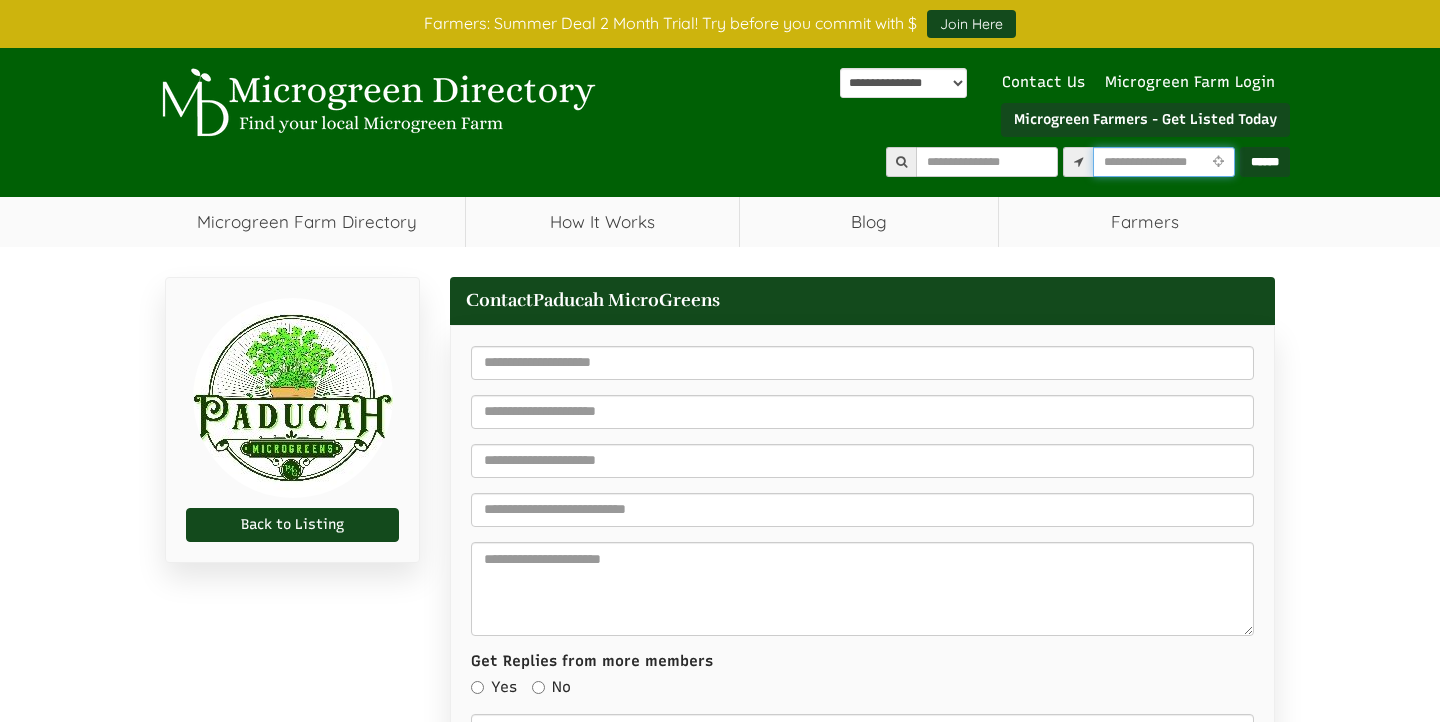 click at bounding box center (1164, 162) 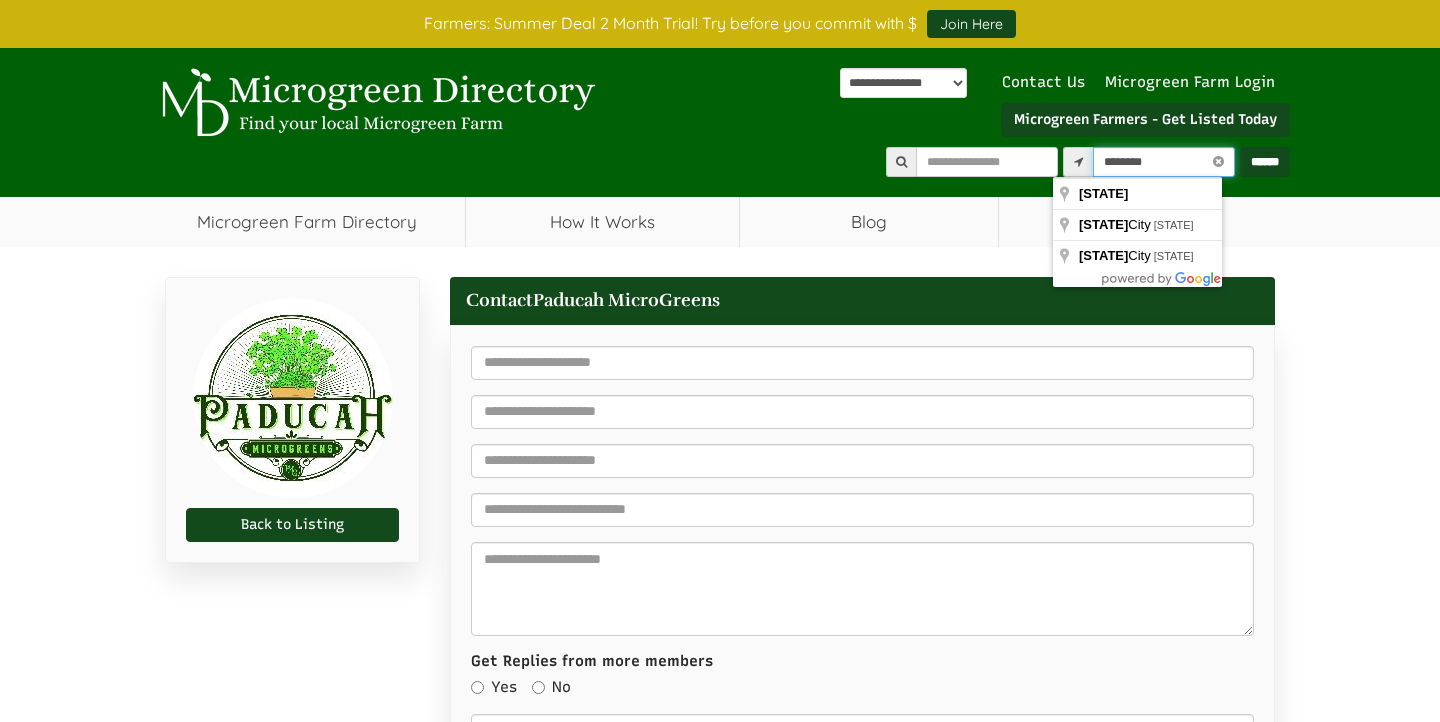 type on "********" 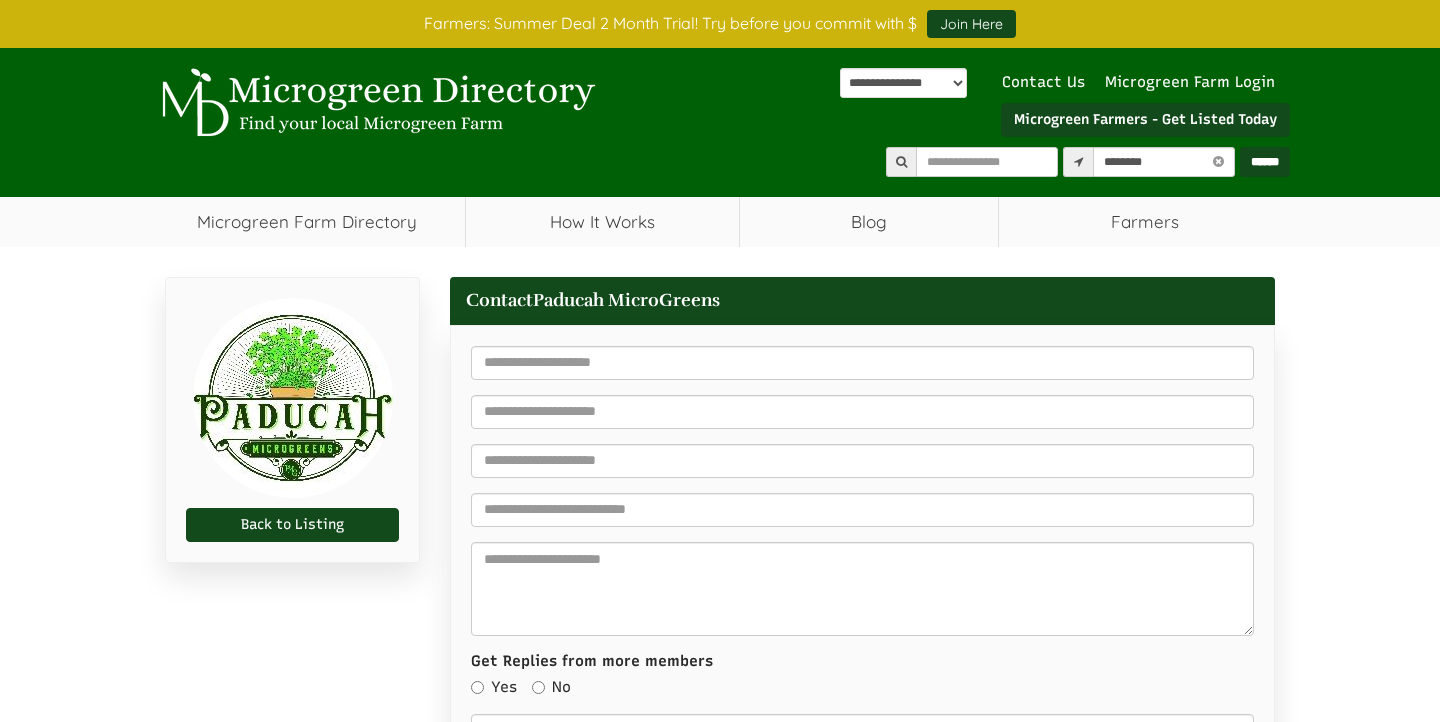 click on "******" at bounding box center [1265, 162] 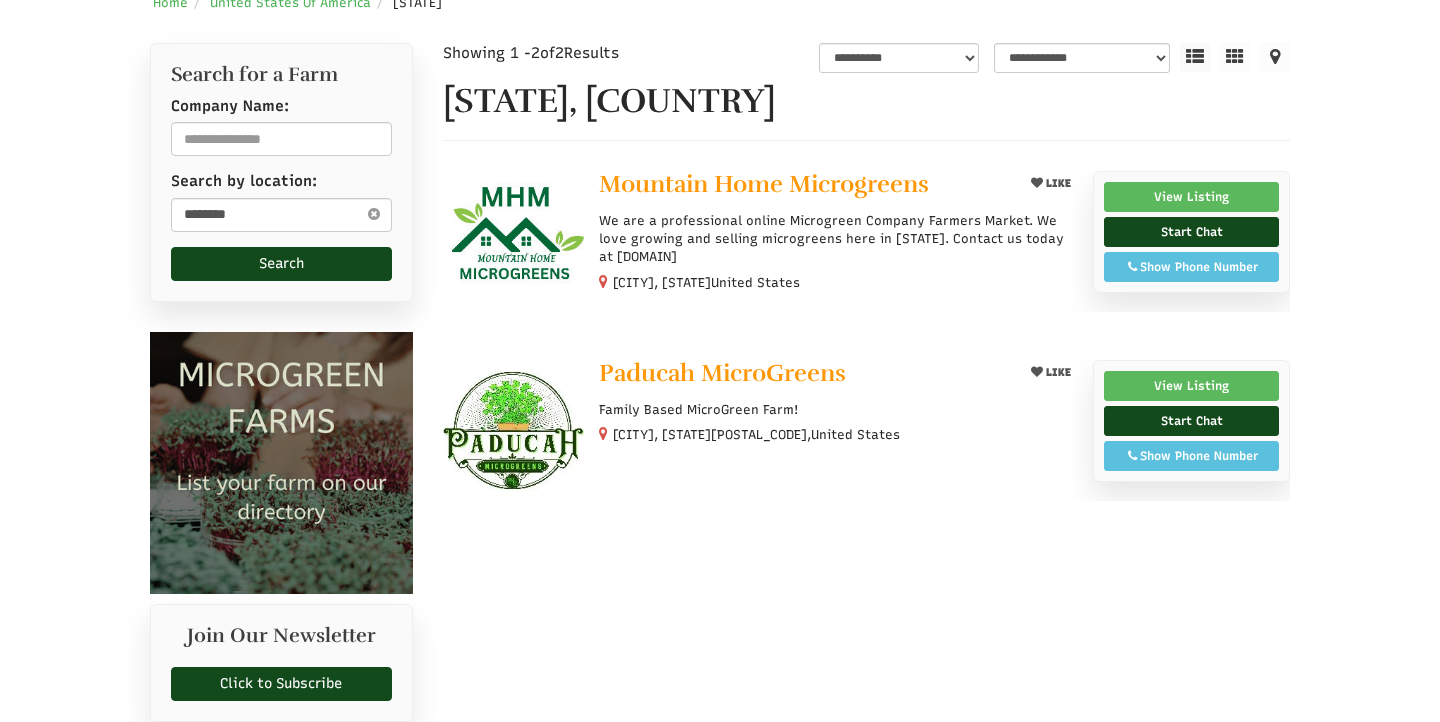 scroll, scrollTop: 258, scrollLeft: 0, axis: vertical 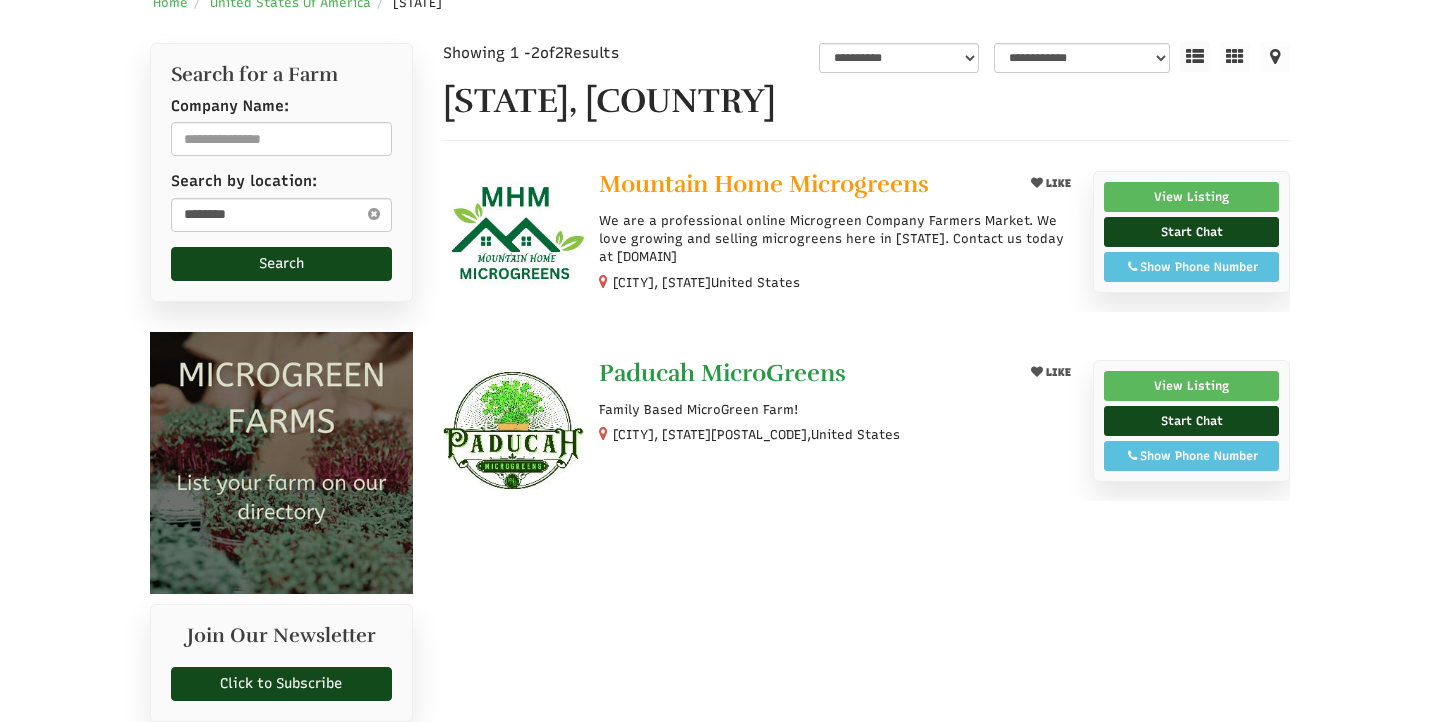 select 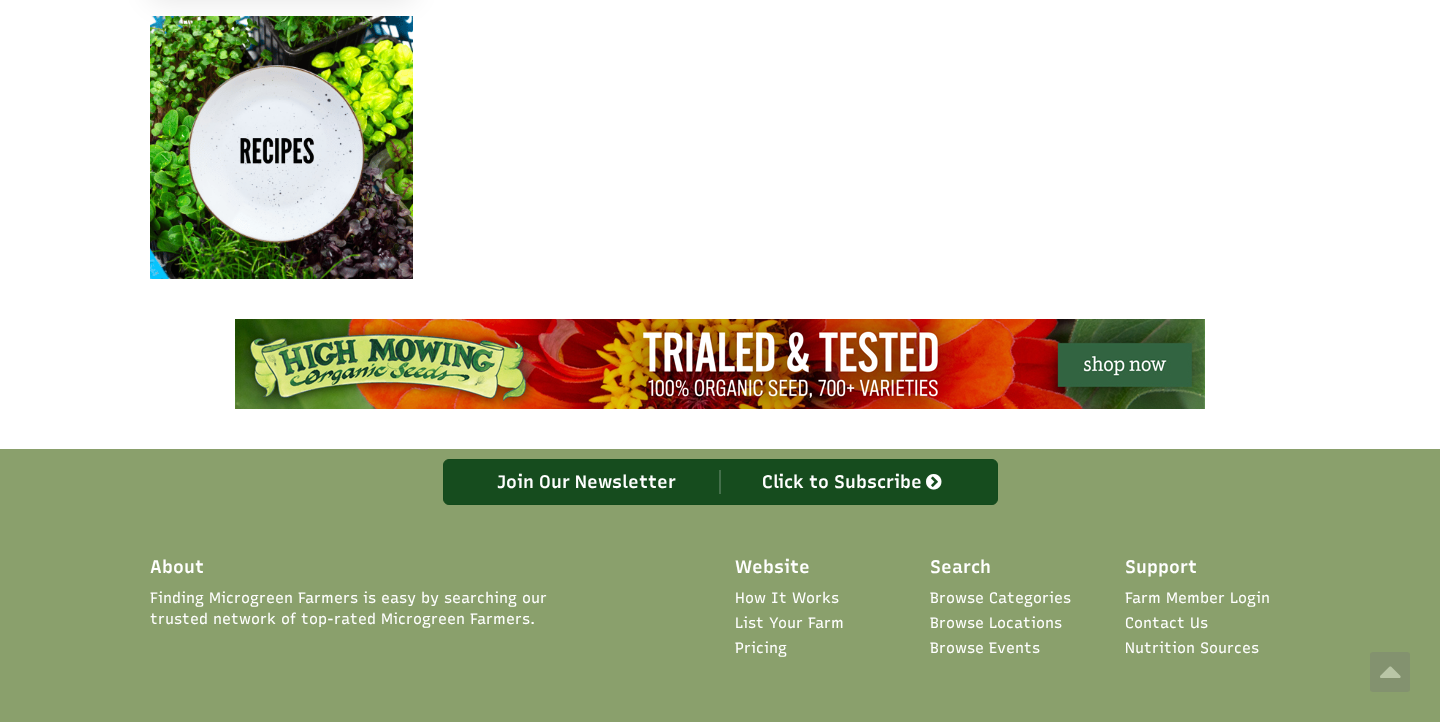 scroll, scrollTop: 0, scrollLeft: 0, axis: both 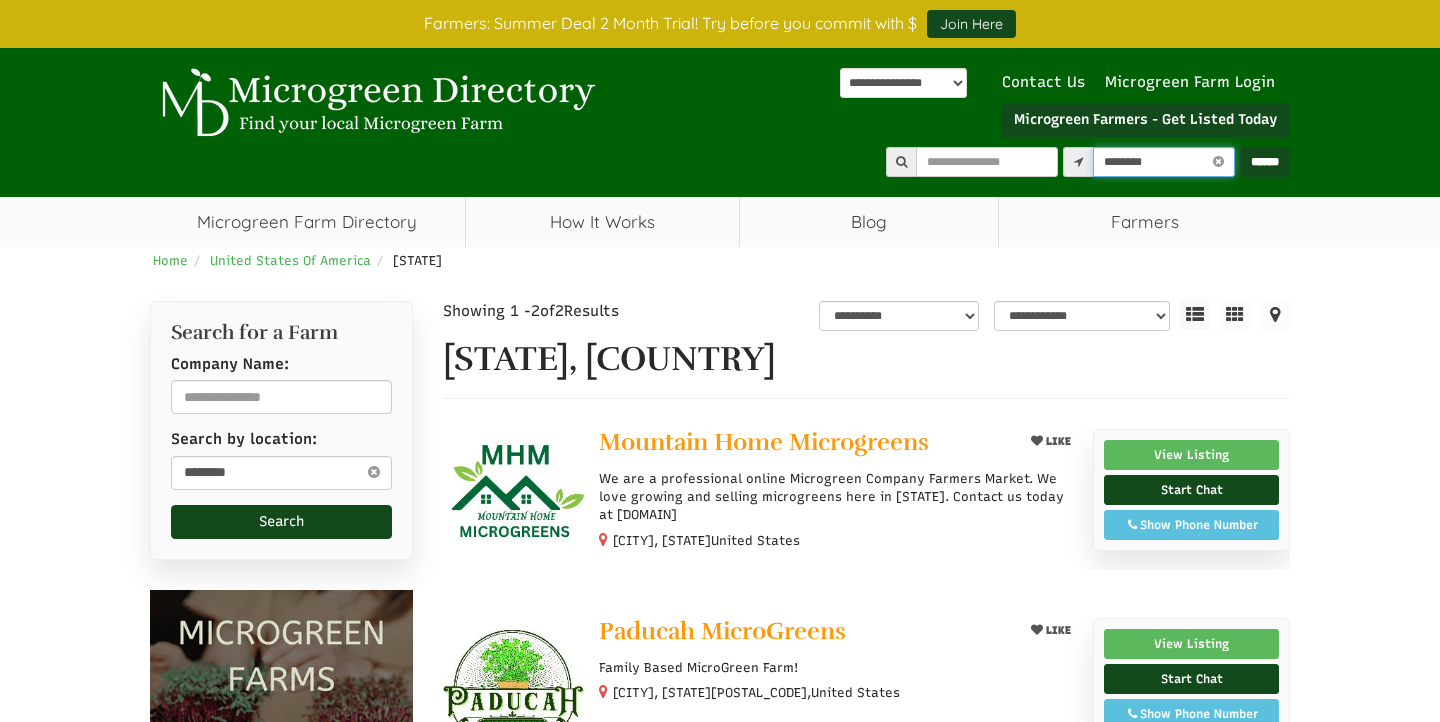click on "********" at bounding box center (1164, 162) 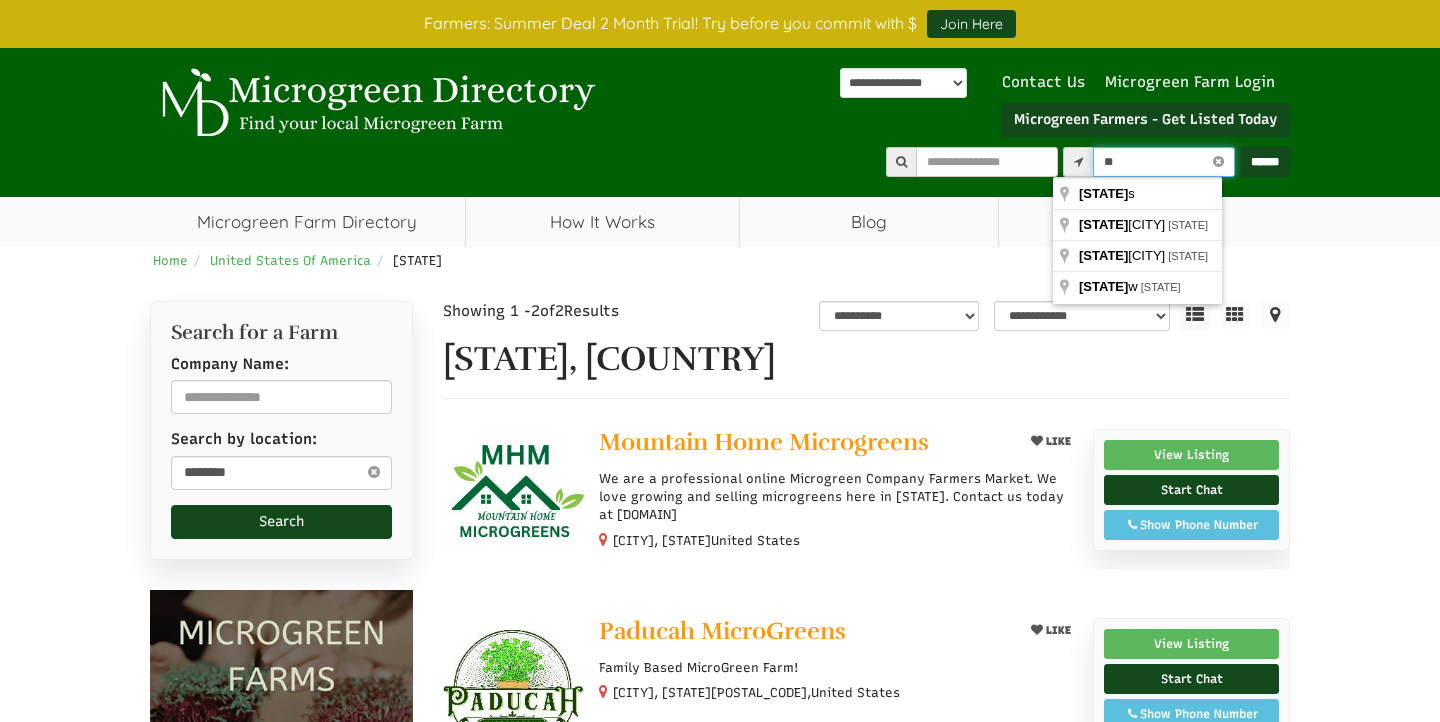 type on "*" 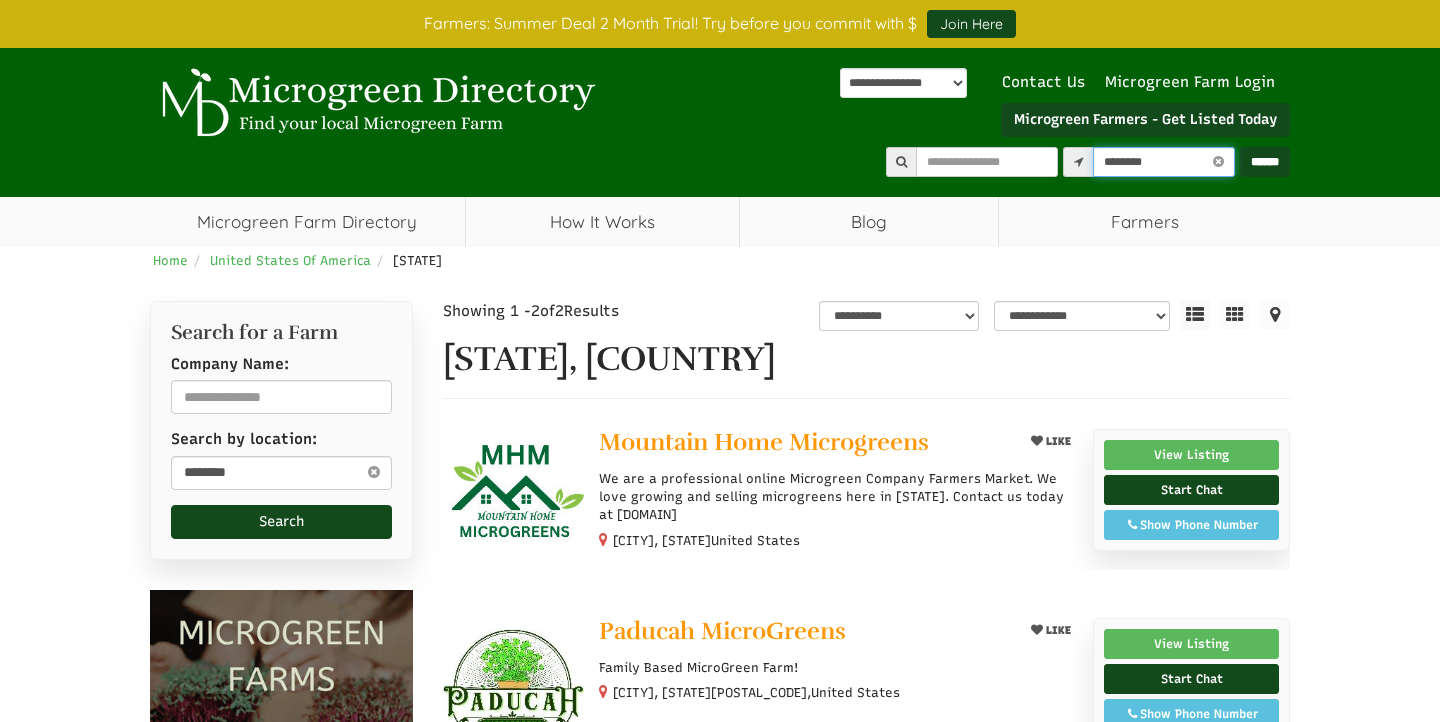 type on "********" 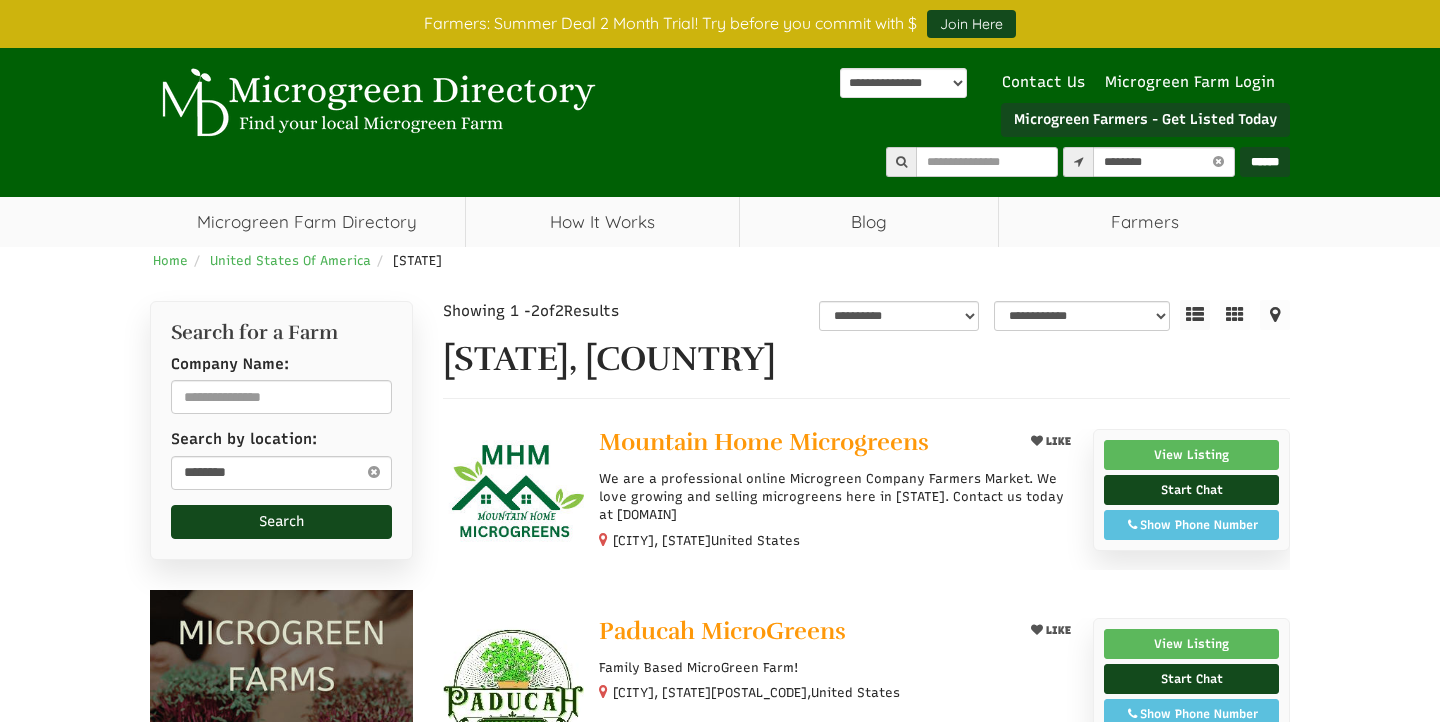 click on "******" at bounding box center [1265, 162] 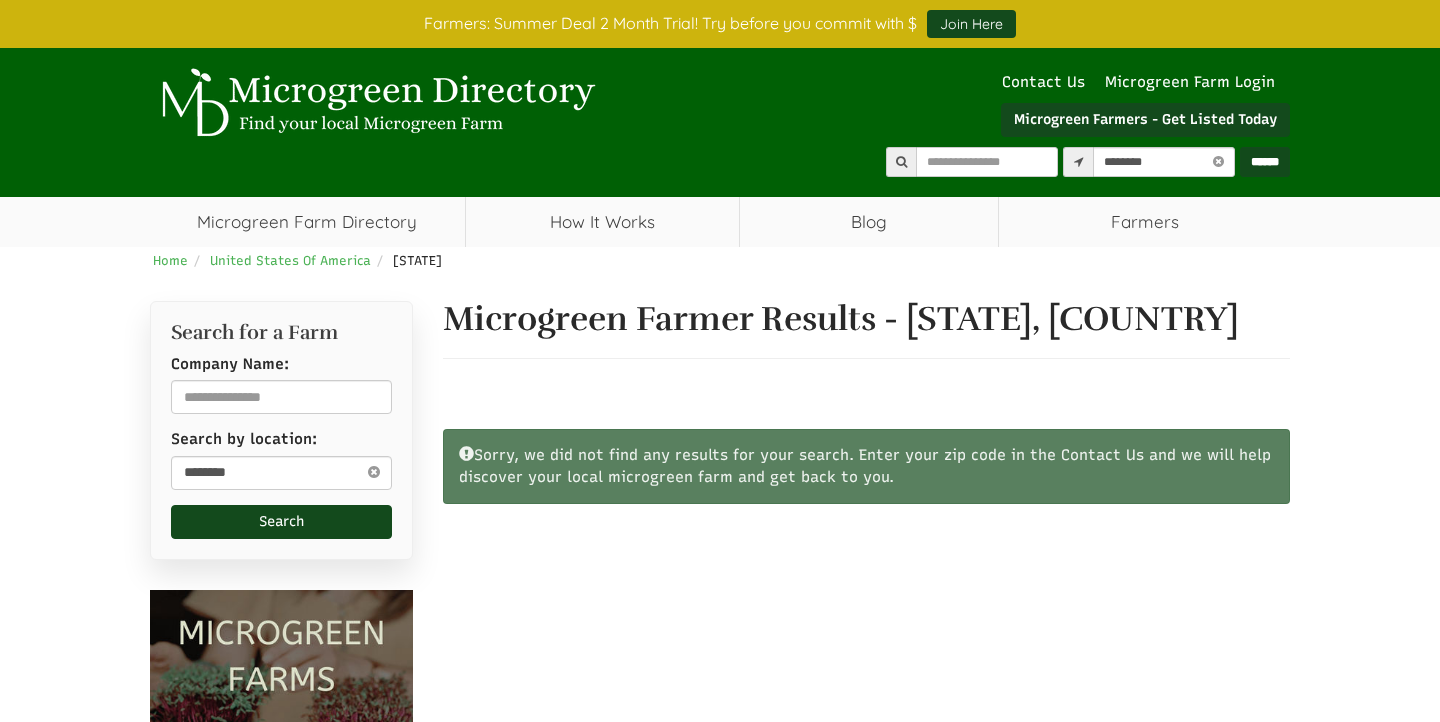 scroll, scrollTop: 215, scrollLeft: 0, axis: vertical 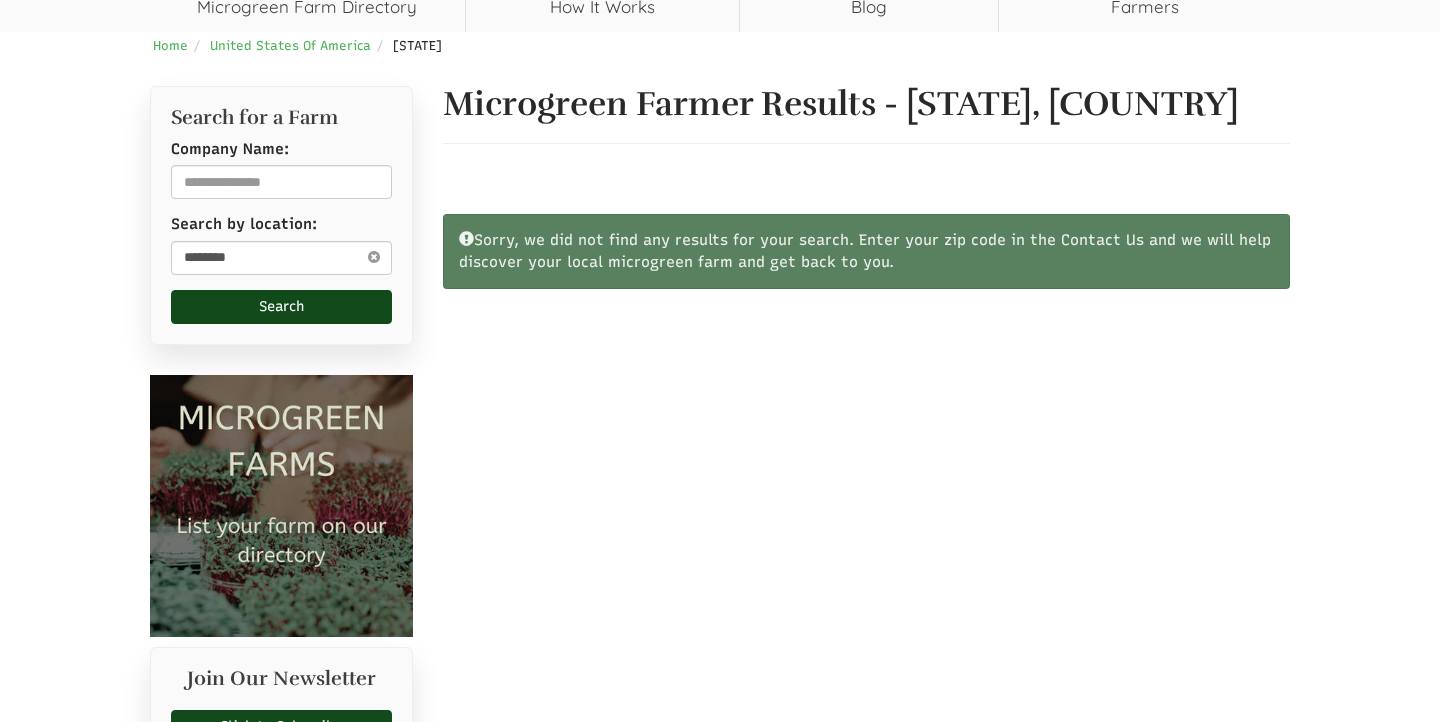 select 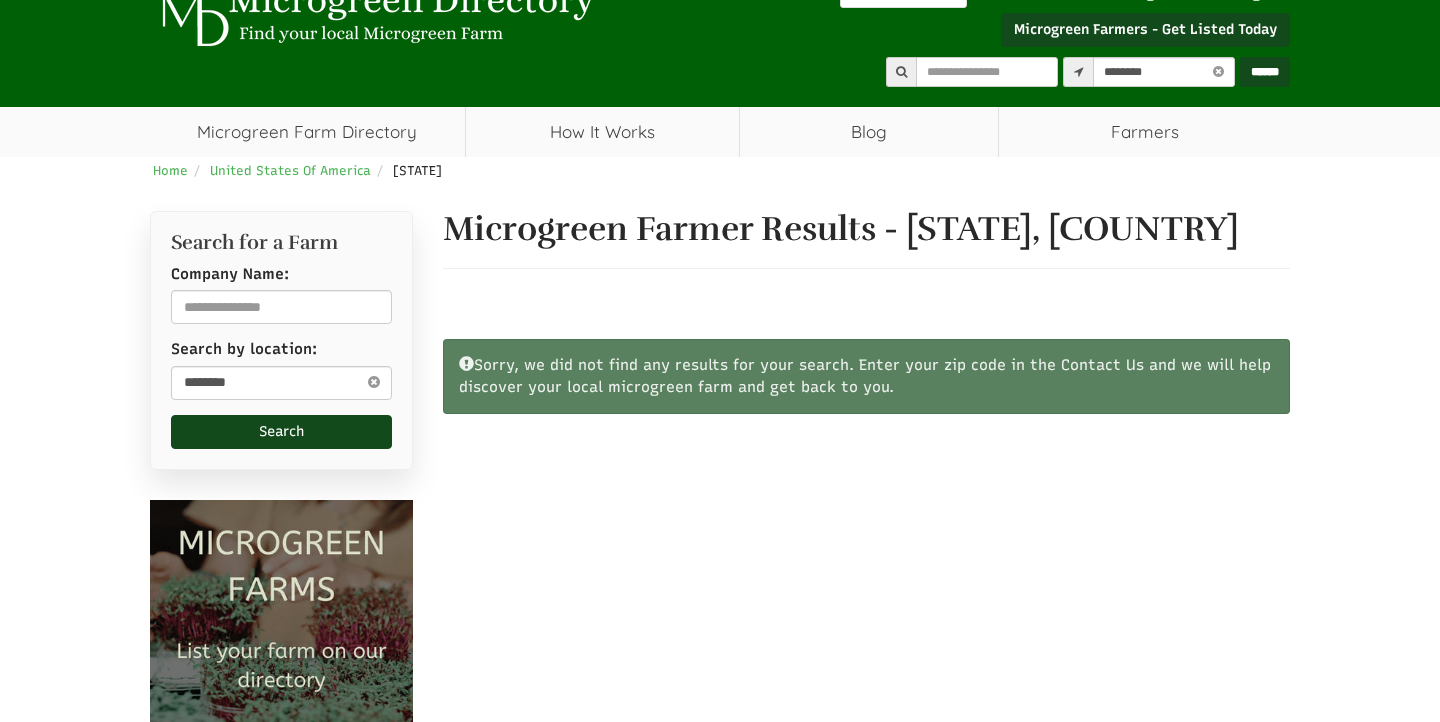 scroll, scrollTop: 0, scrollLeft: 0, axis: both 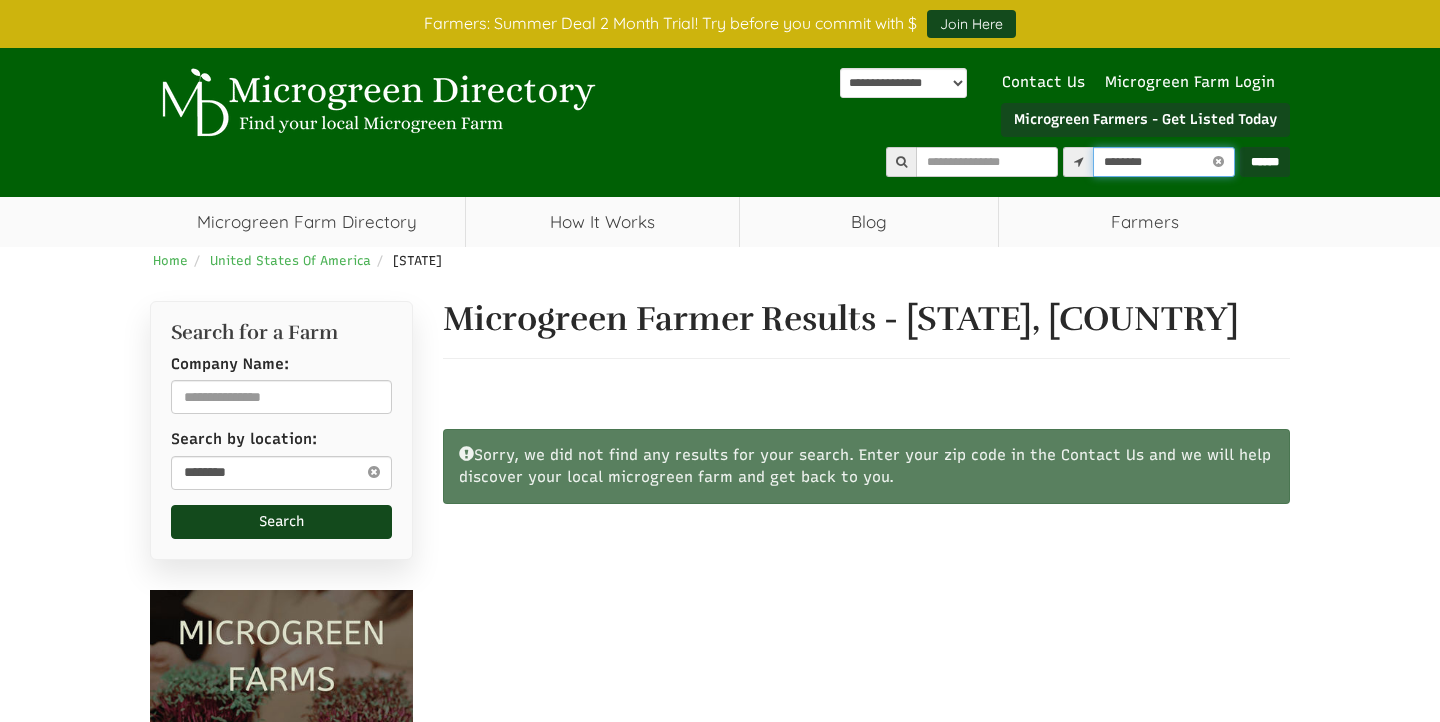 click on "********" at bounding box center (1164, 162) 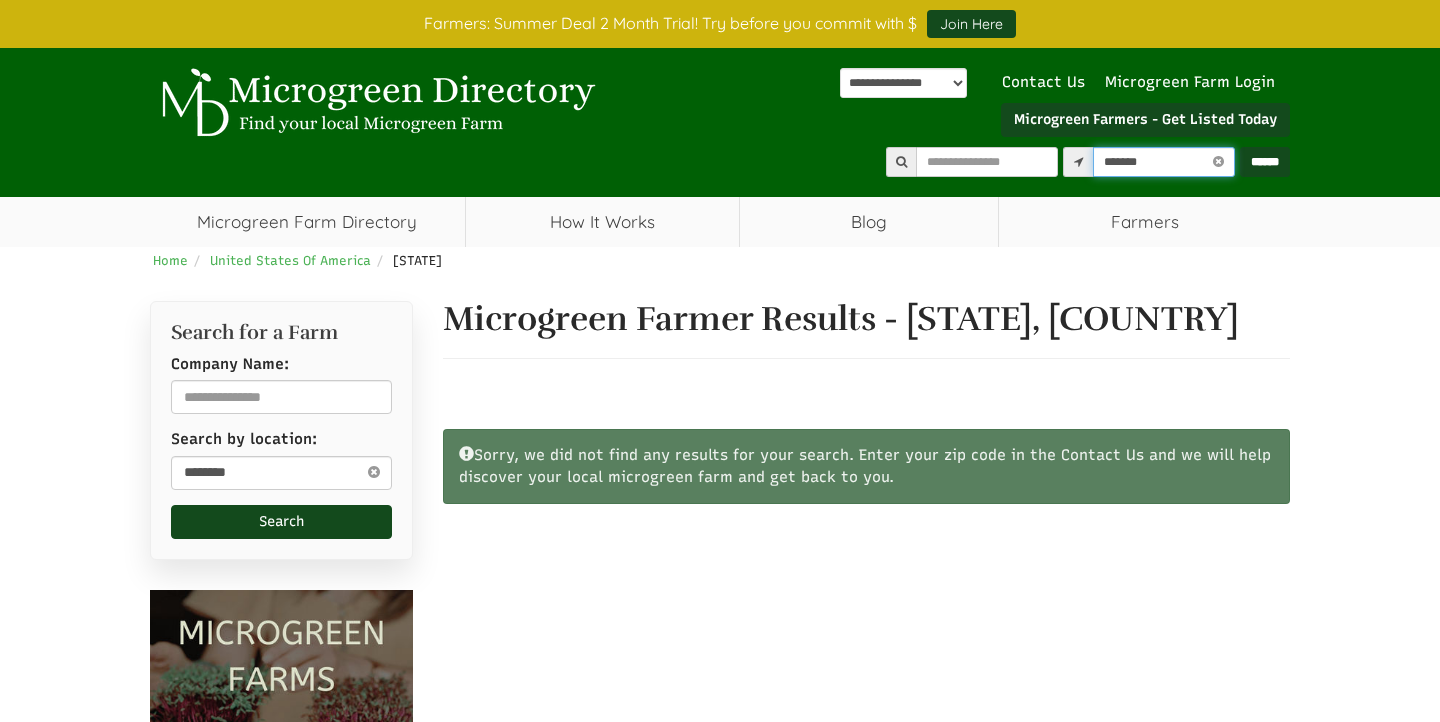 type on "*******" 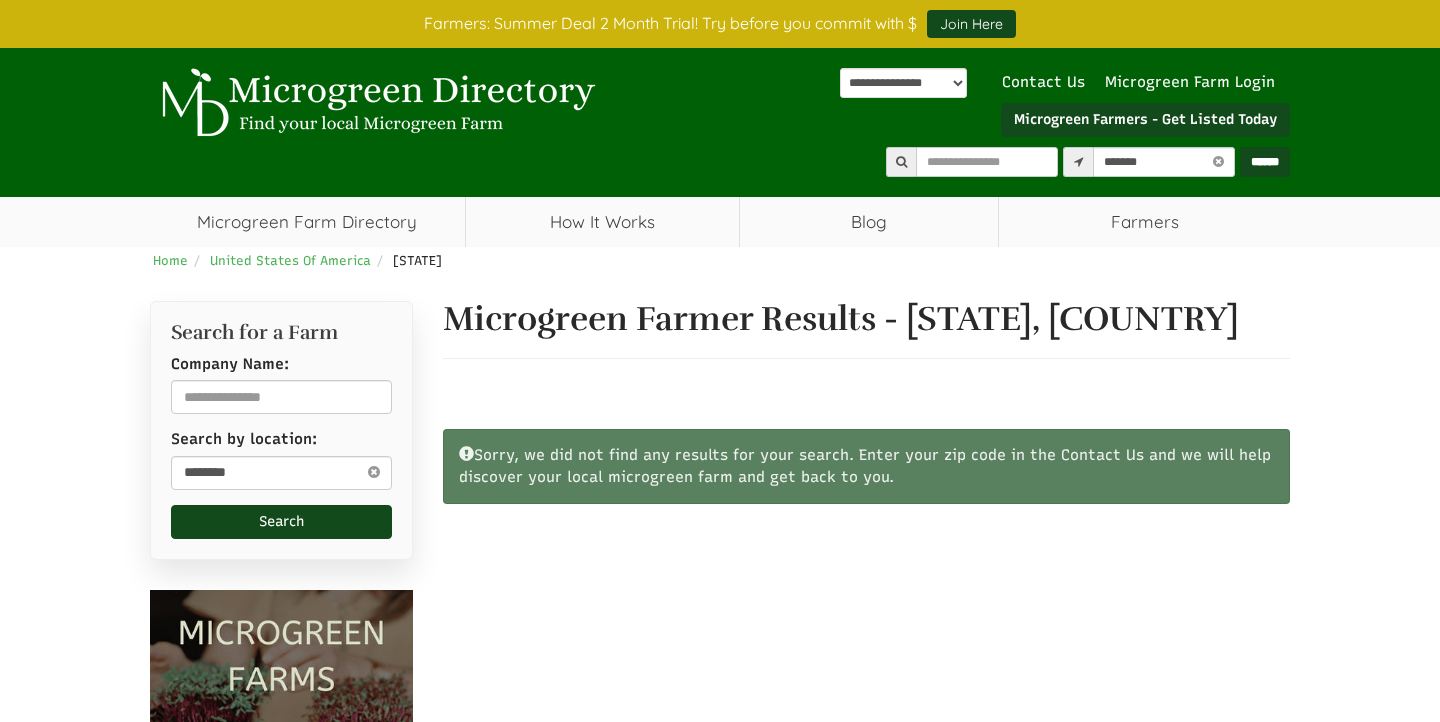 click on "******" at bounding box center (1265, 162) 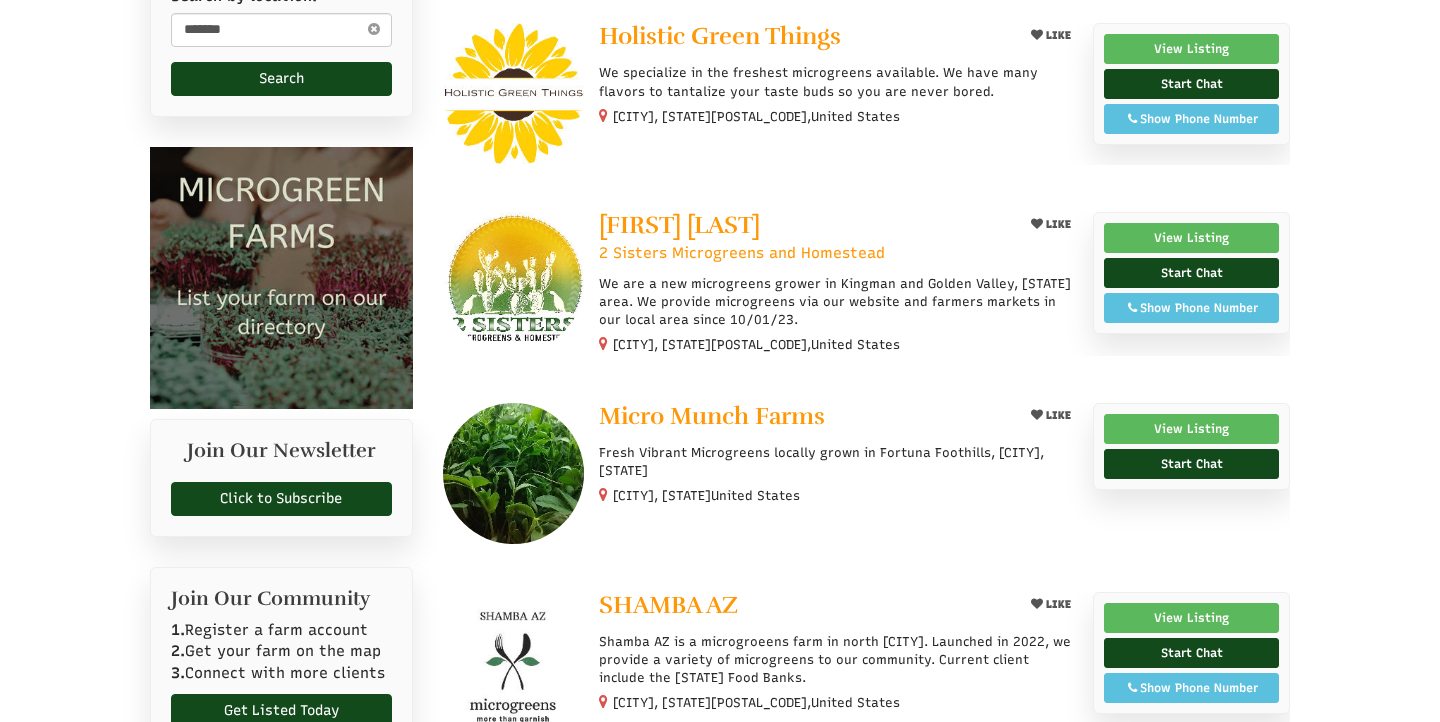 scroll, scrollTop: 604, scrollLeft: 0, axis: vertical 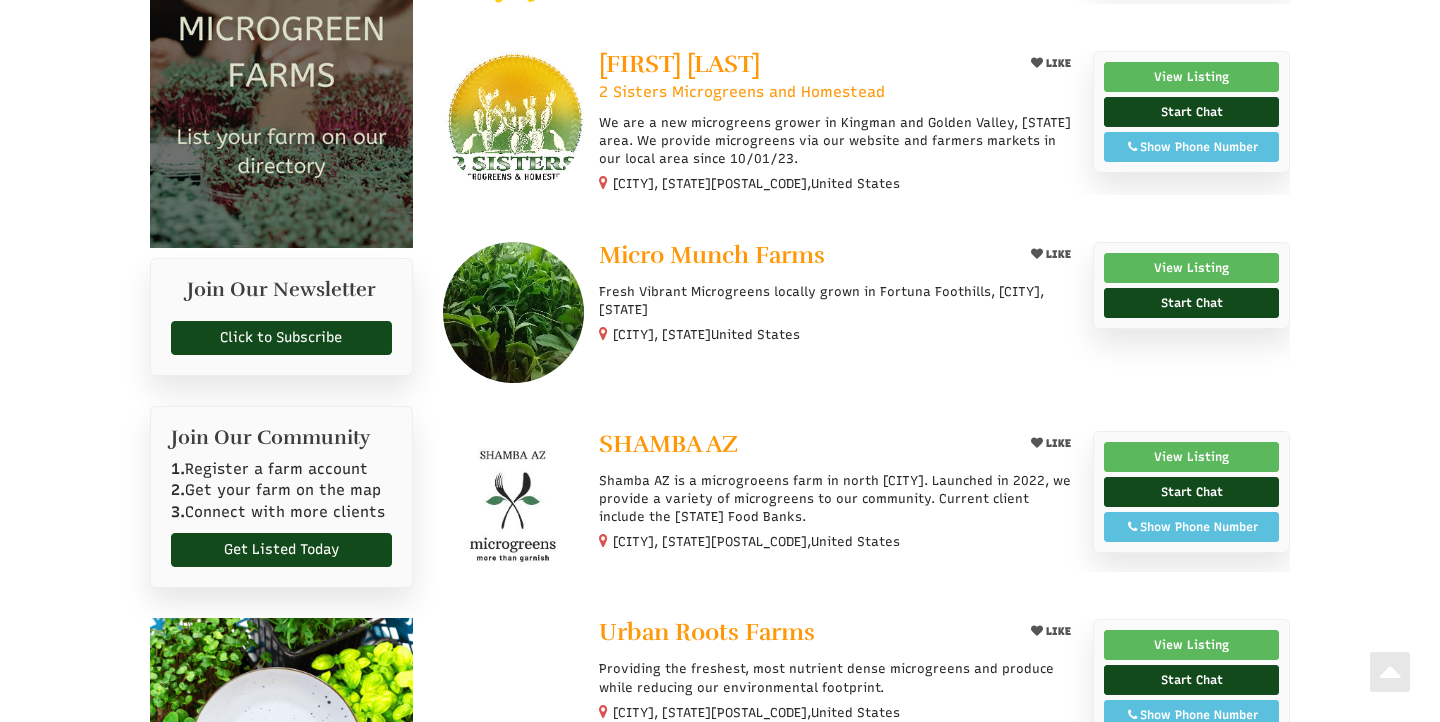 select 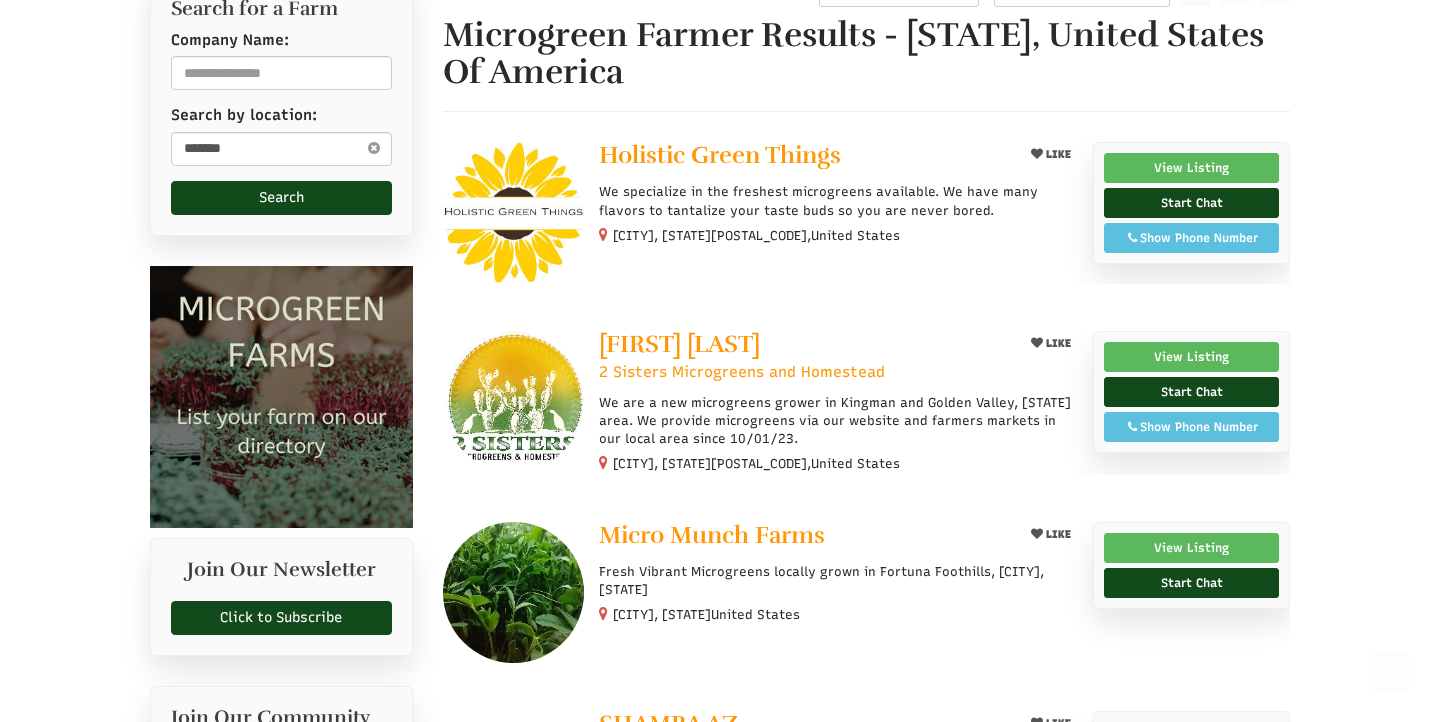scroll, scrollTop: 0, scrollLeft: 0, axis: both 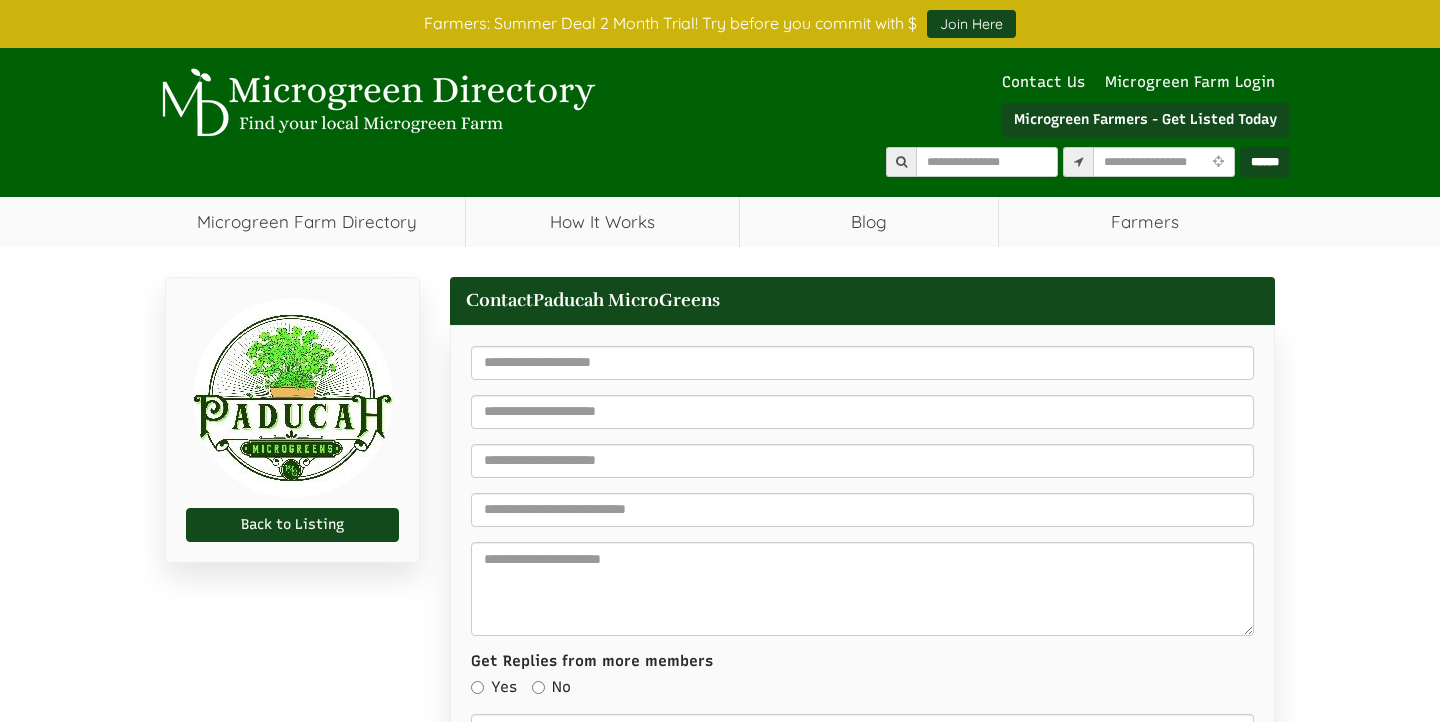 select 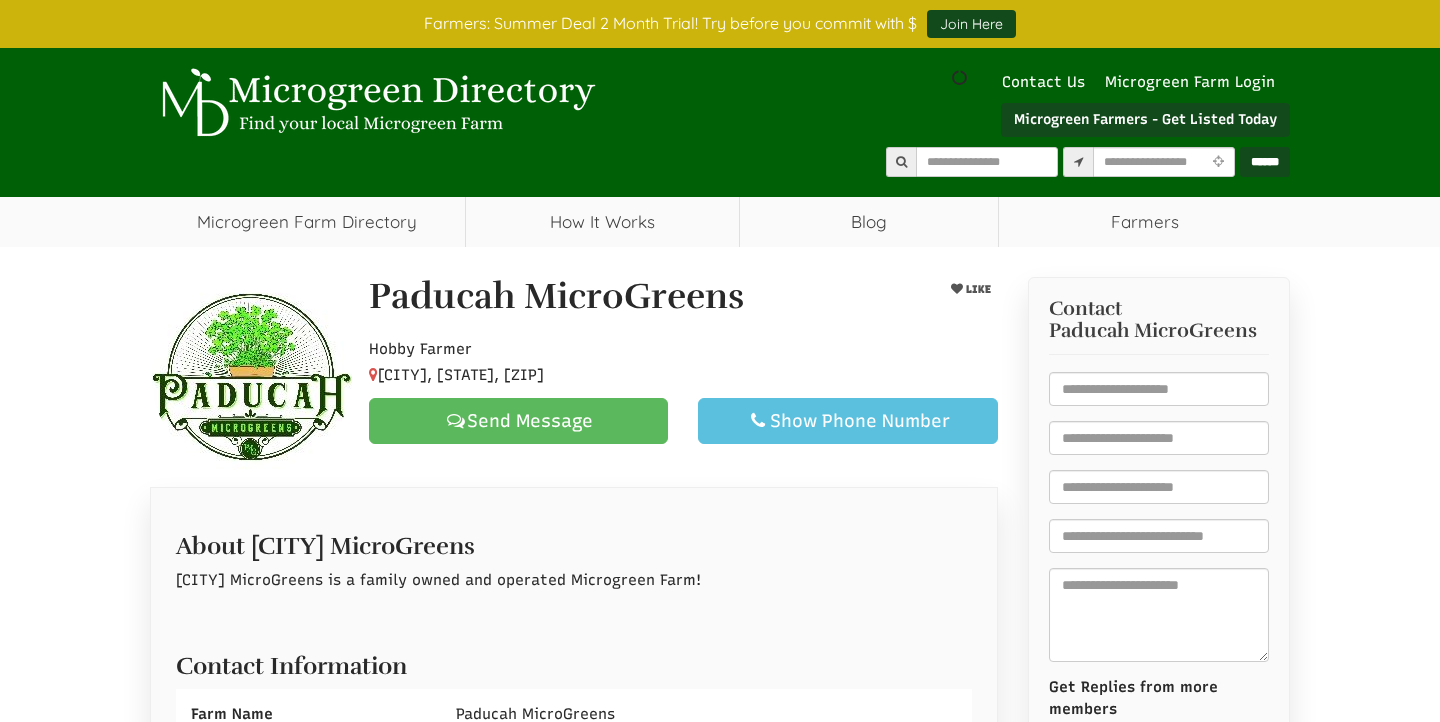 scroll, scrollTop: 0, scrollLeft: 0, axis: both 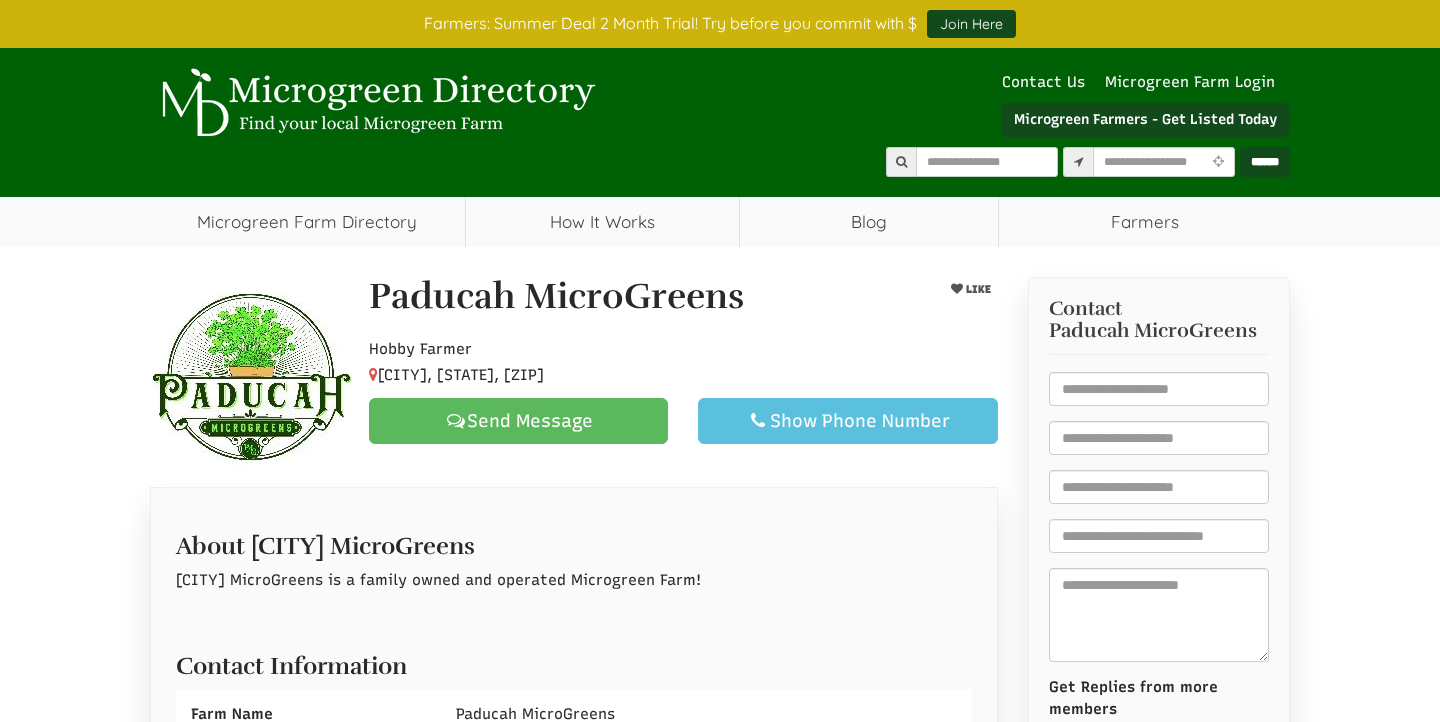 select 